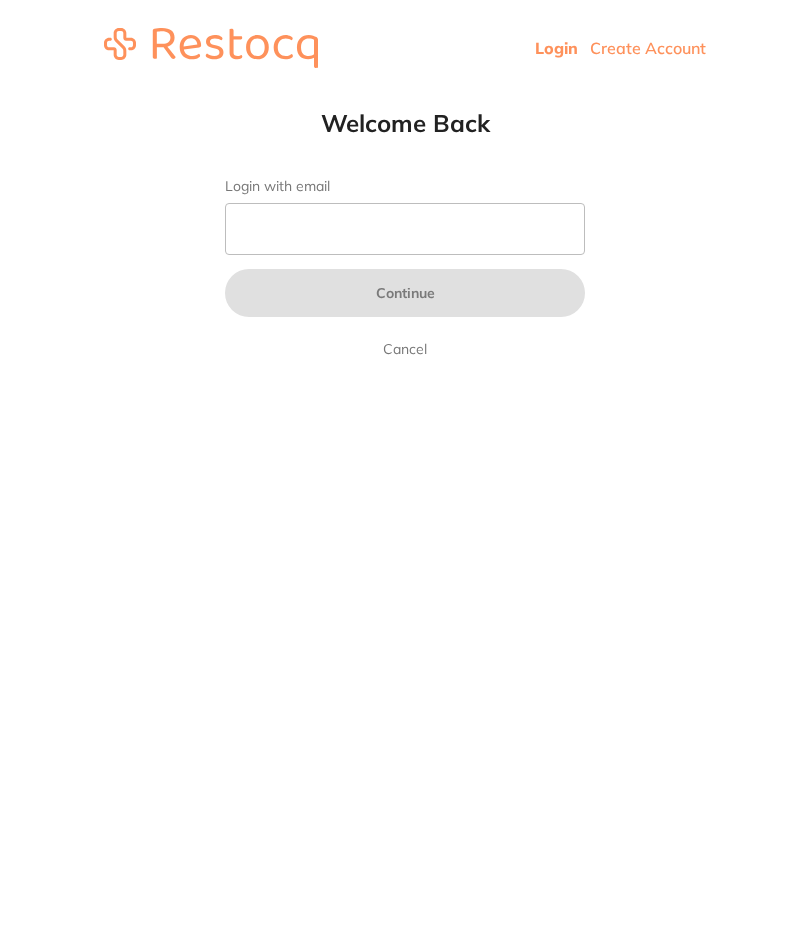 scroll, scrollTop: 0, scrollLeft: 0, axis: both 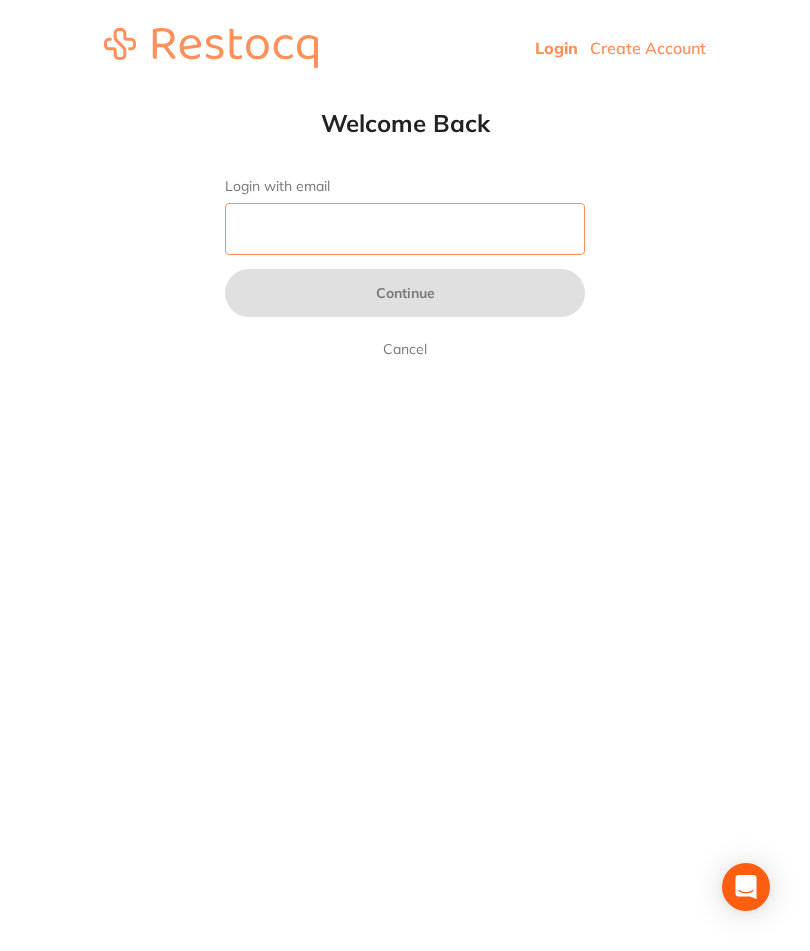 click on "Login with email" at bounding box center (405, 229) 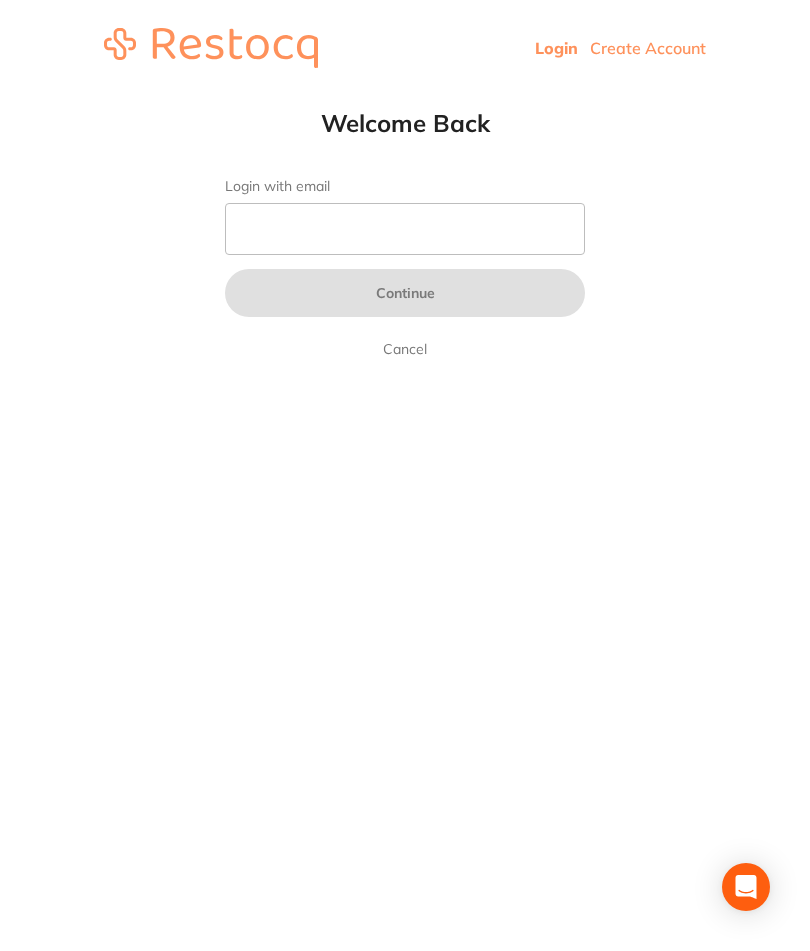 click on "Login with email Continue Cancel" at bounding box center (405, 269) 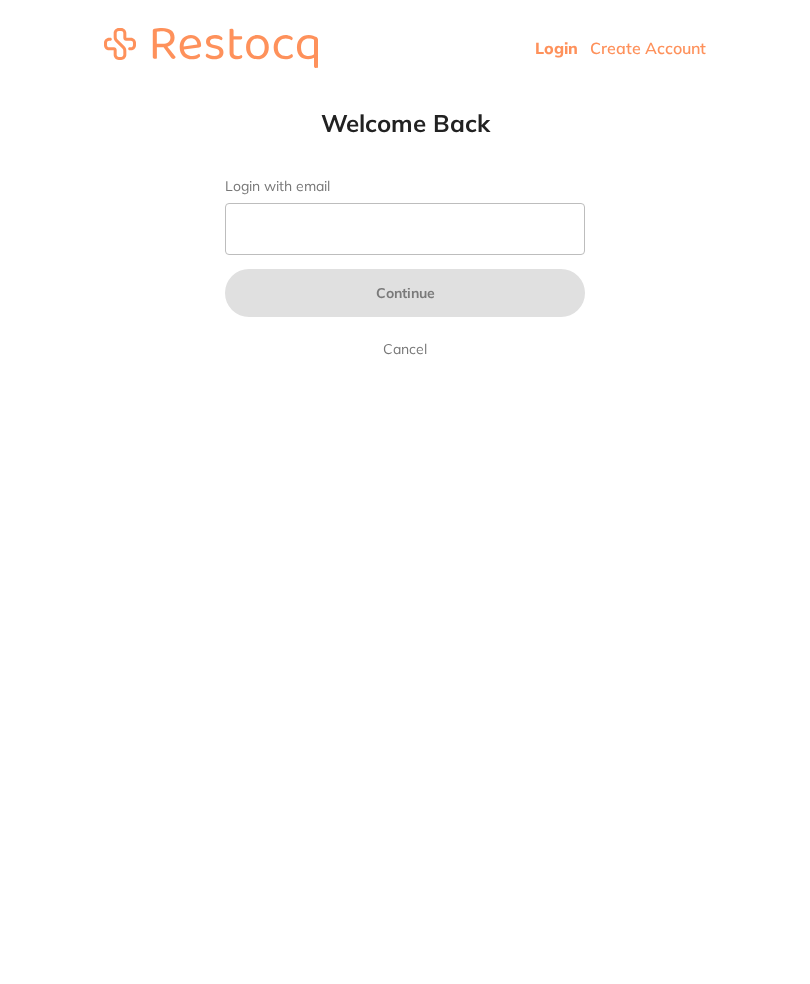 scroll, scrollTop: 0, scrollLeft: 0, axis: both 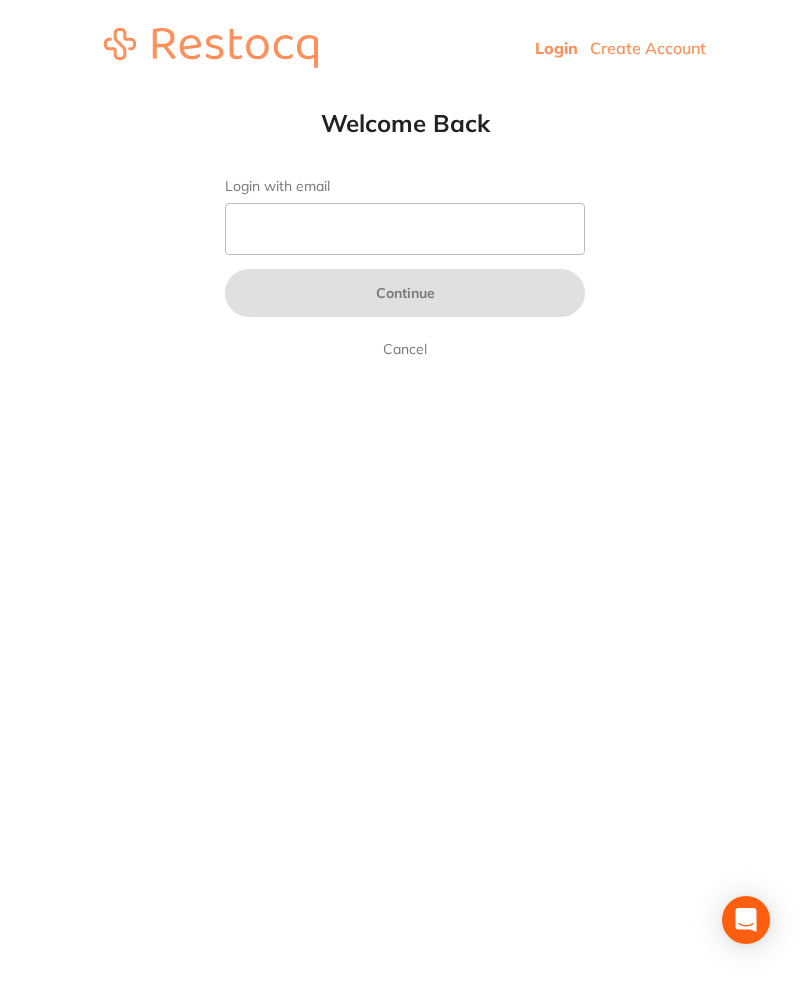 click on "Login Create Account" at bounding box center [405, 48] 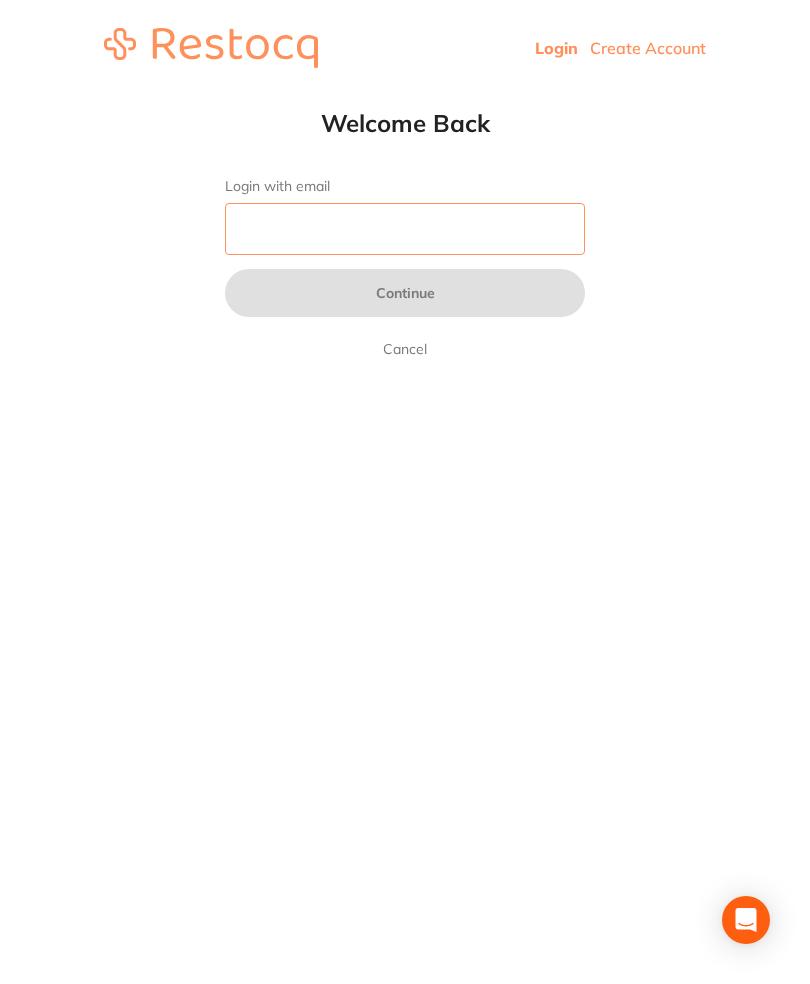click on "Login with email" at bounding box center (405, 229) 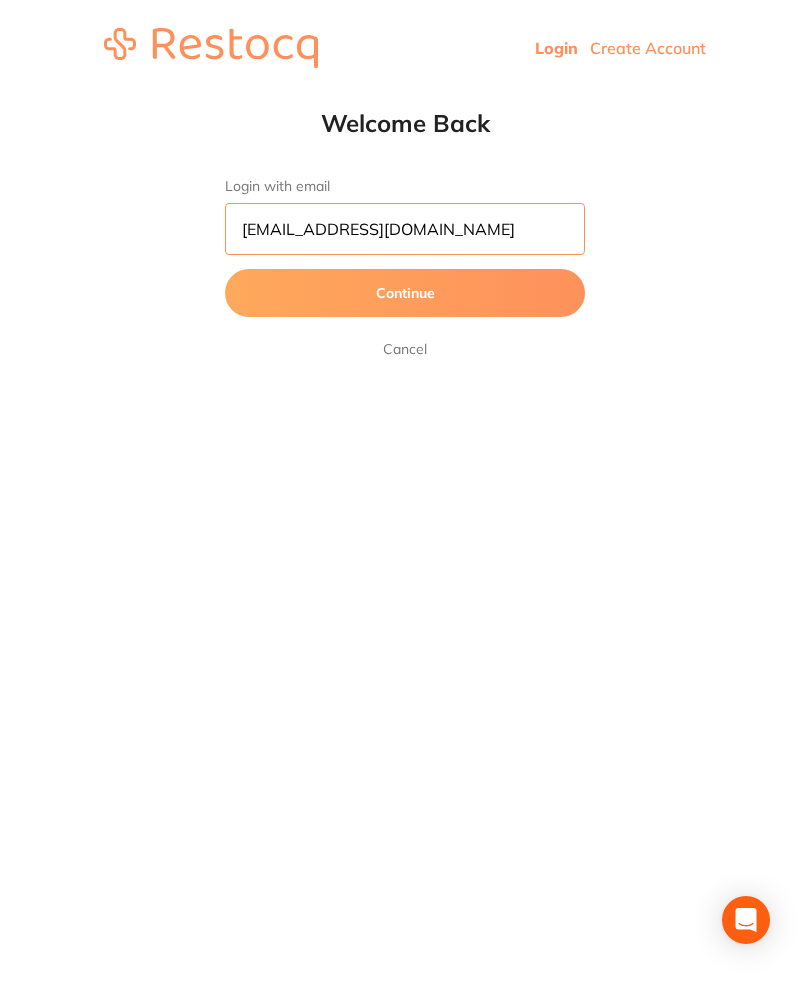 type on "[EMAIL_ADDRESS][DOMAIN_NAME]" 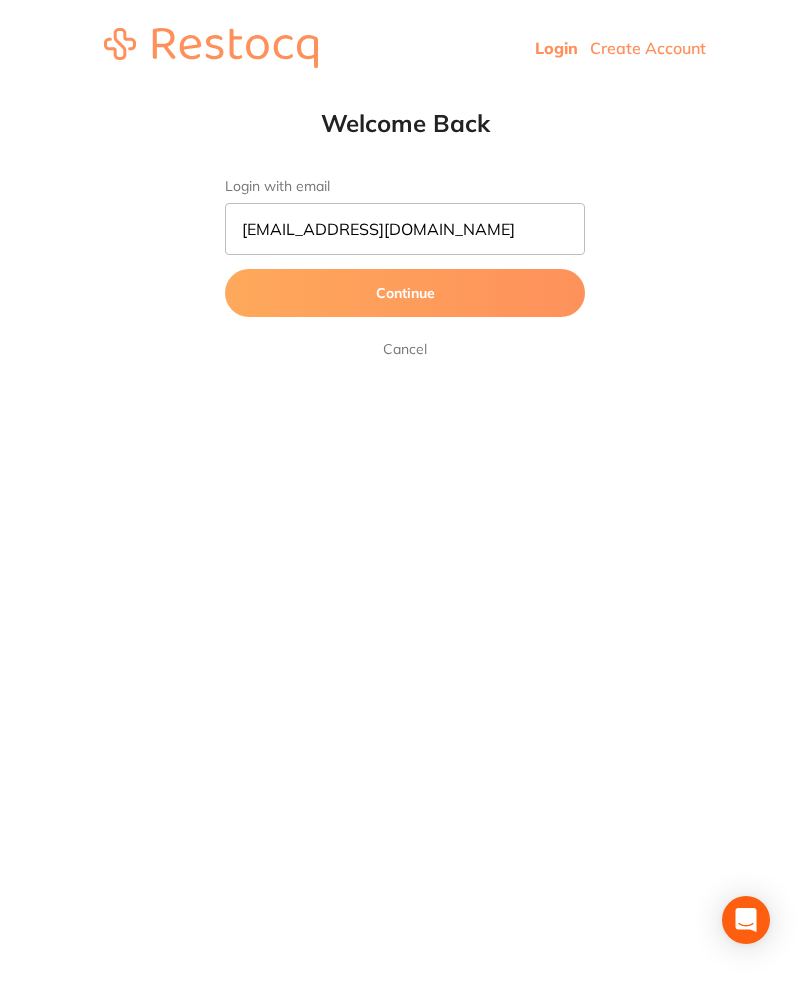 click on "Continue" at bounding box center [405, 293] 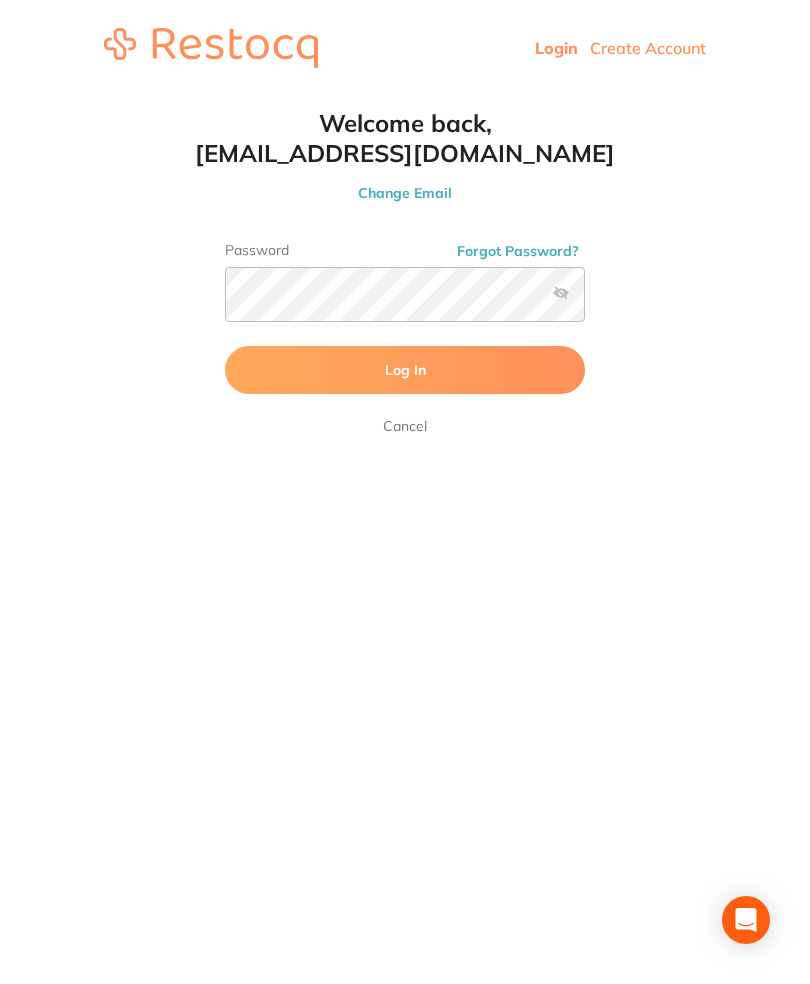 click on "Log In" at bounding box center [405, 370] 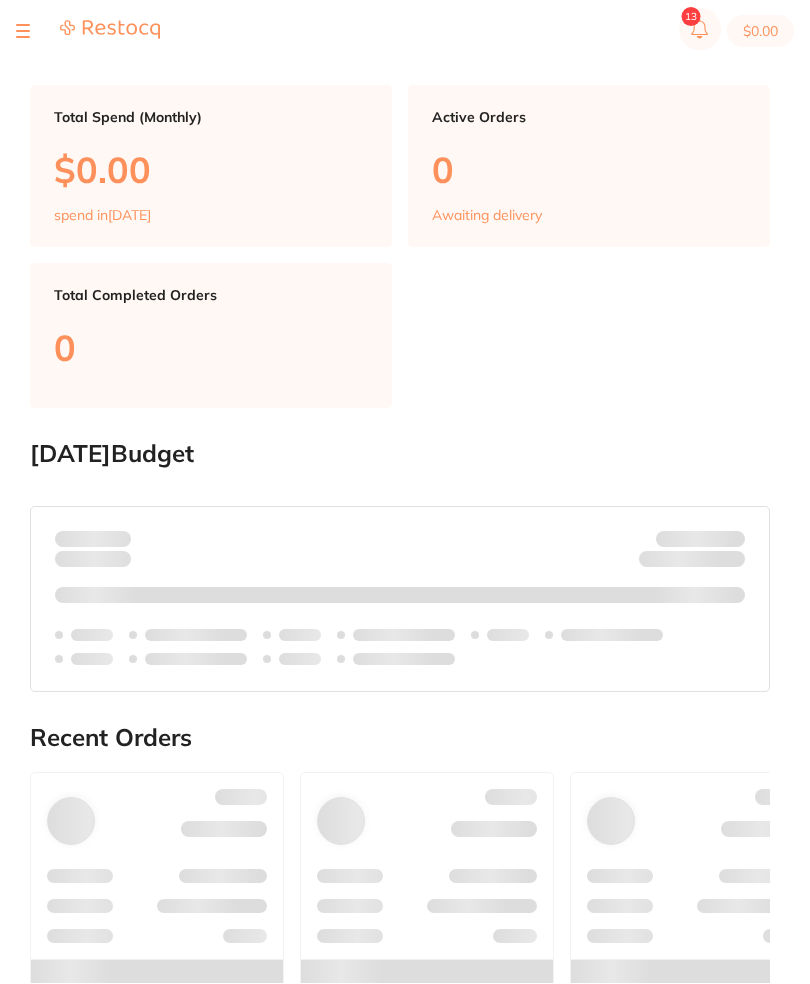 scroll, scrollTop: 0, scrollLeft: 0, axis: both 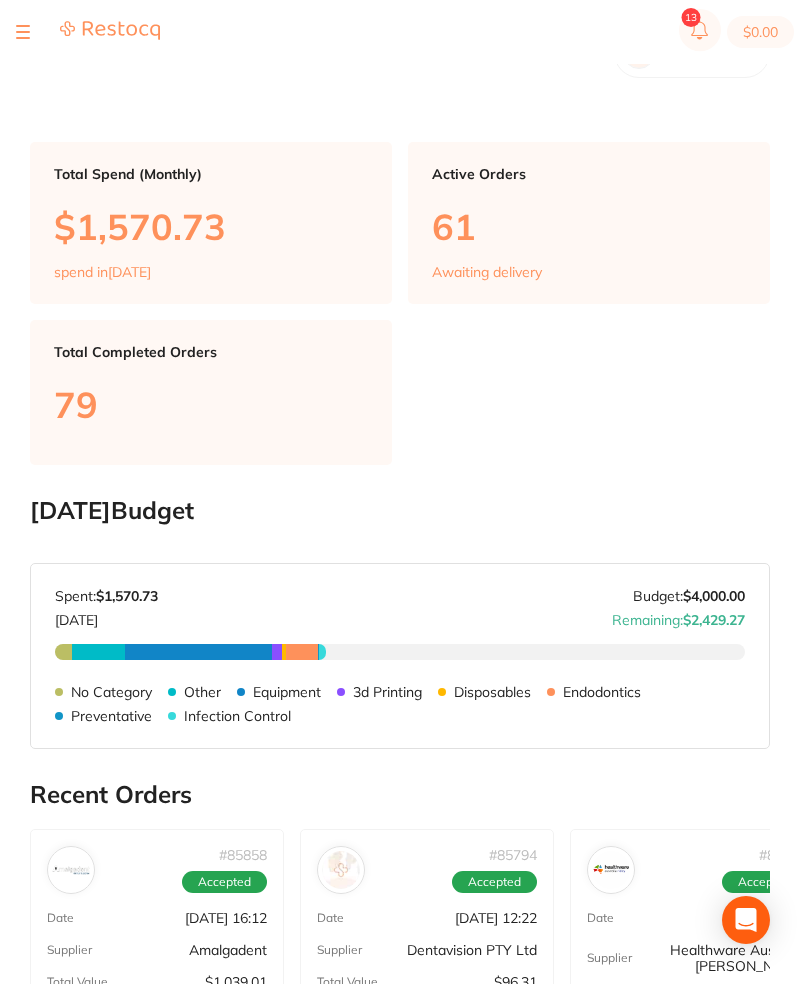 click at bounding box center (23, 32) 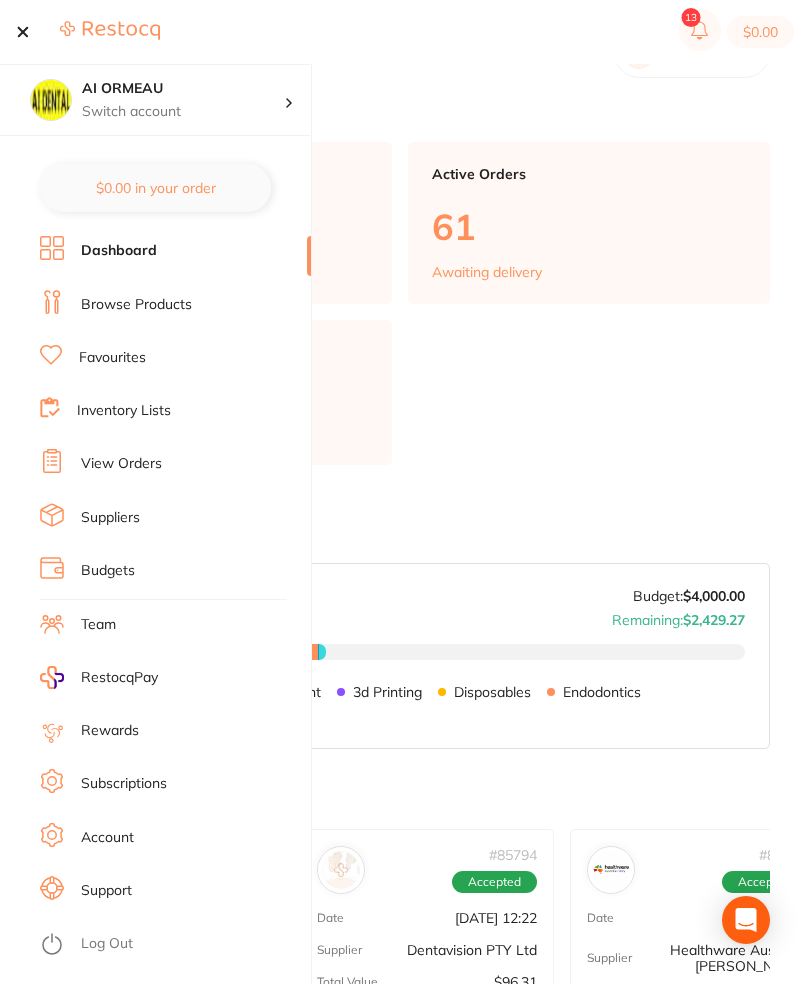click on "Inventory Lists" at bounding box center [175, 410] 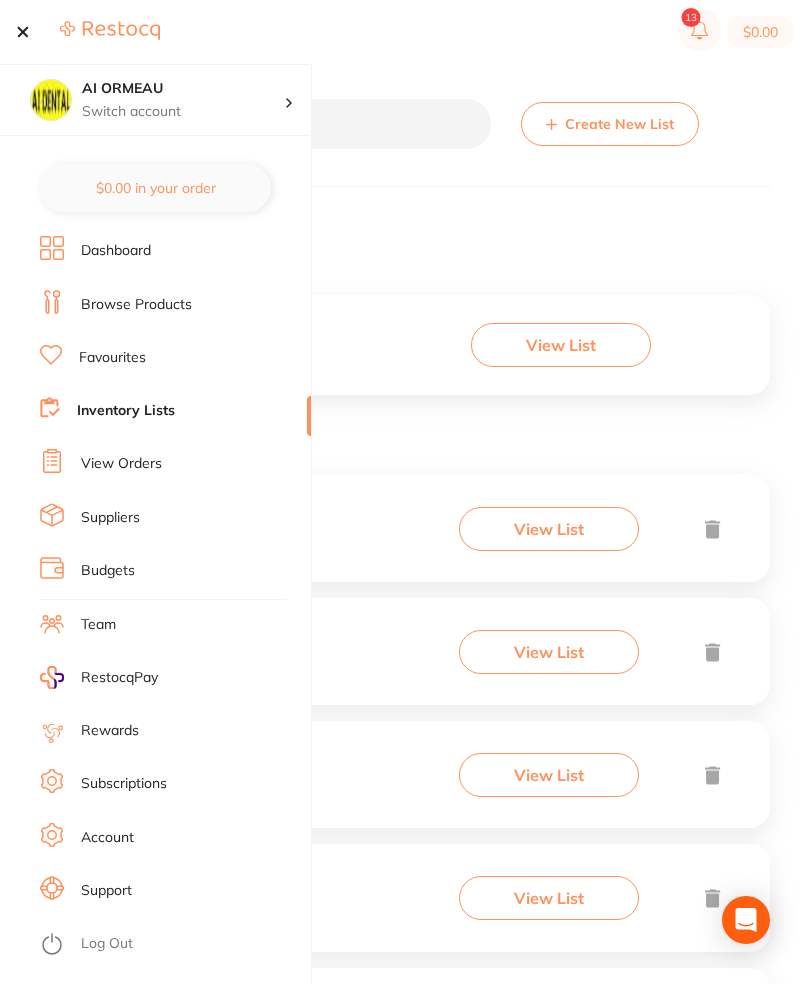 click at bounding box center (23, 32) 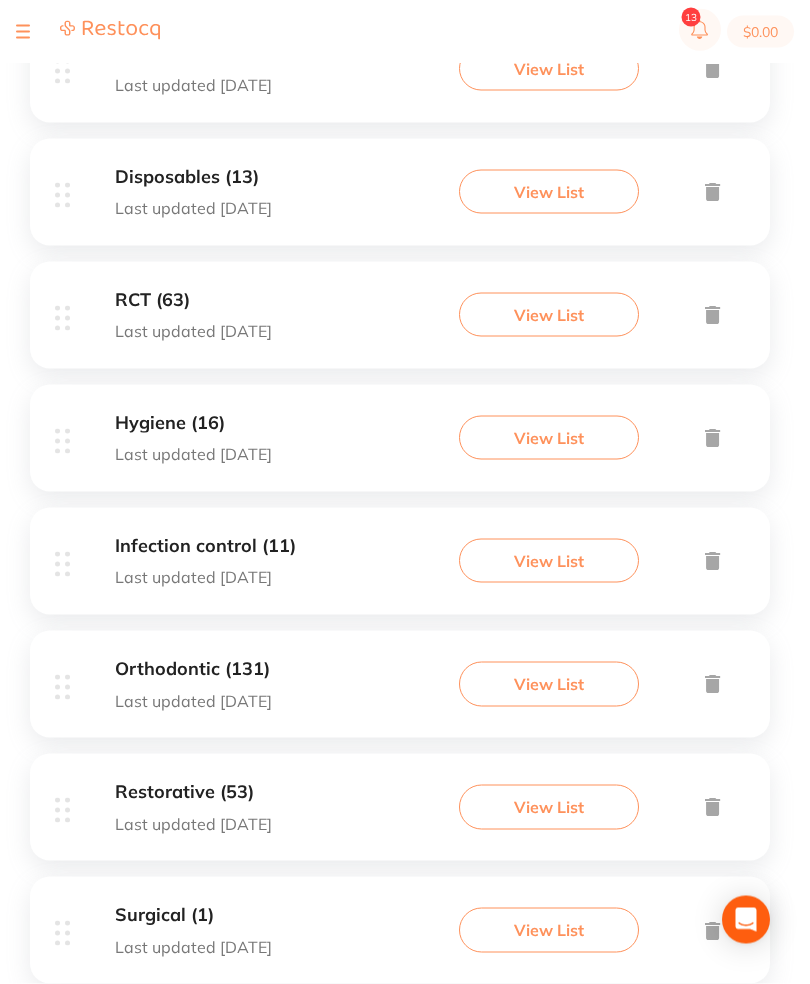 scroll, scrollTop: 830, scrollLeft: 0, axis: vertical 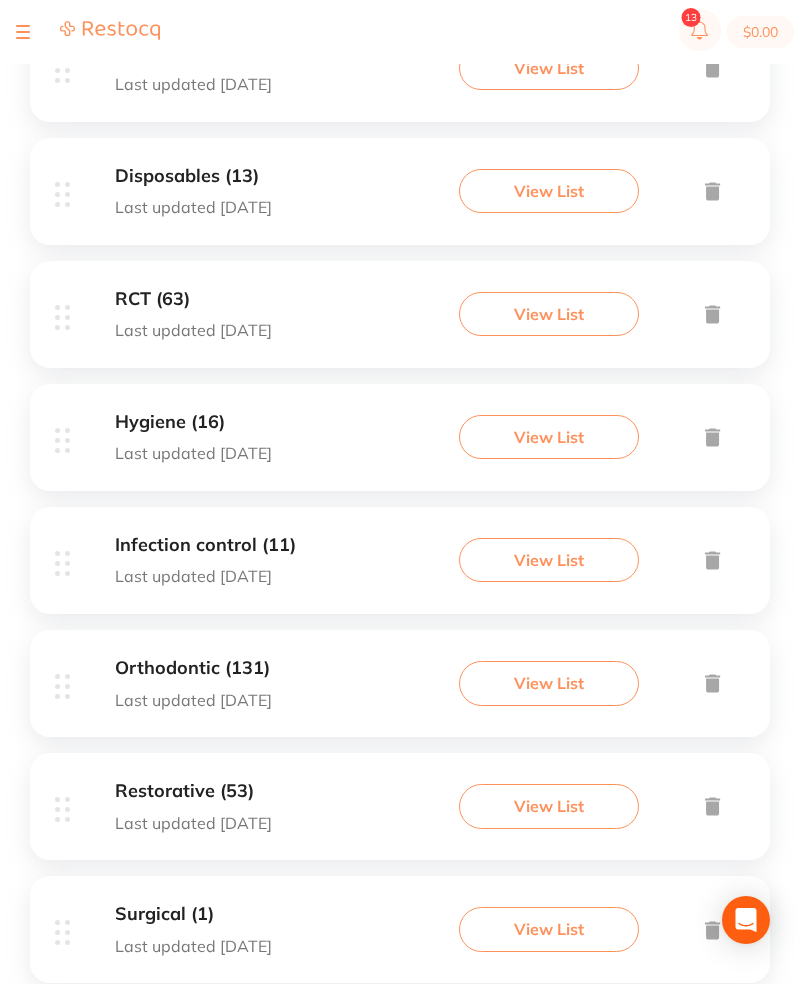 click on "View List" at bounding box center [549, 683] 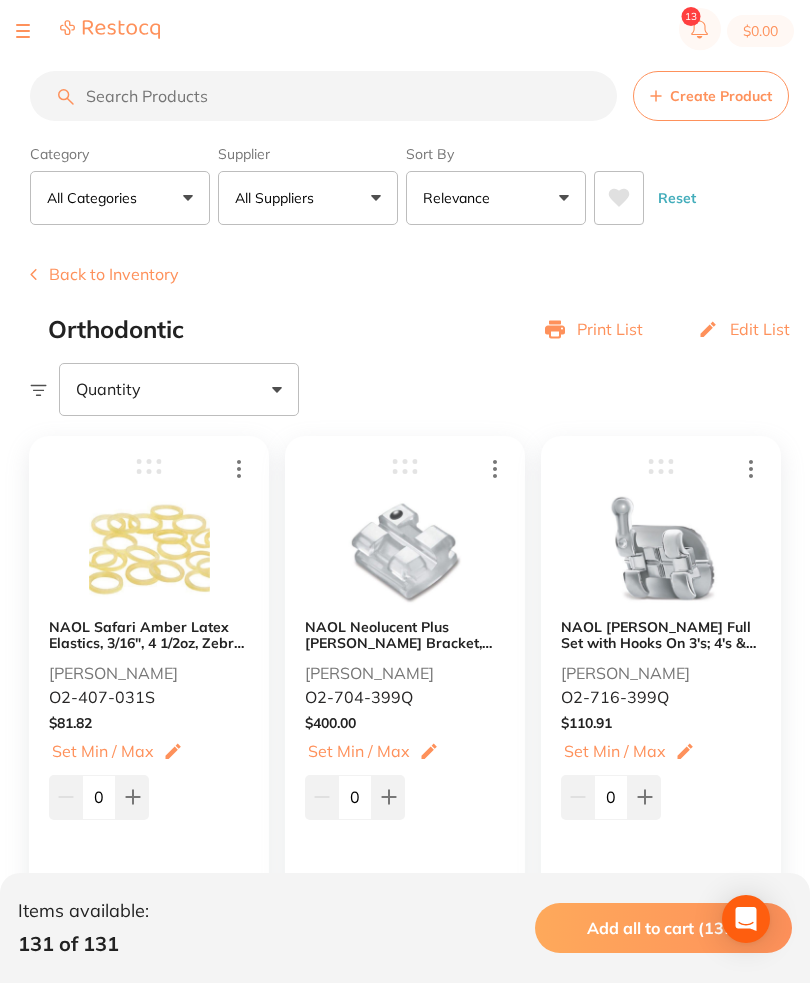 scroll, scrollTop: 1, scrollLeft: 0, axis: vertical 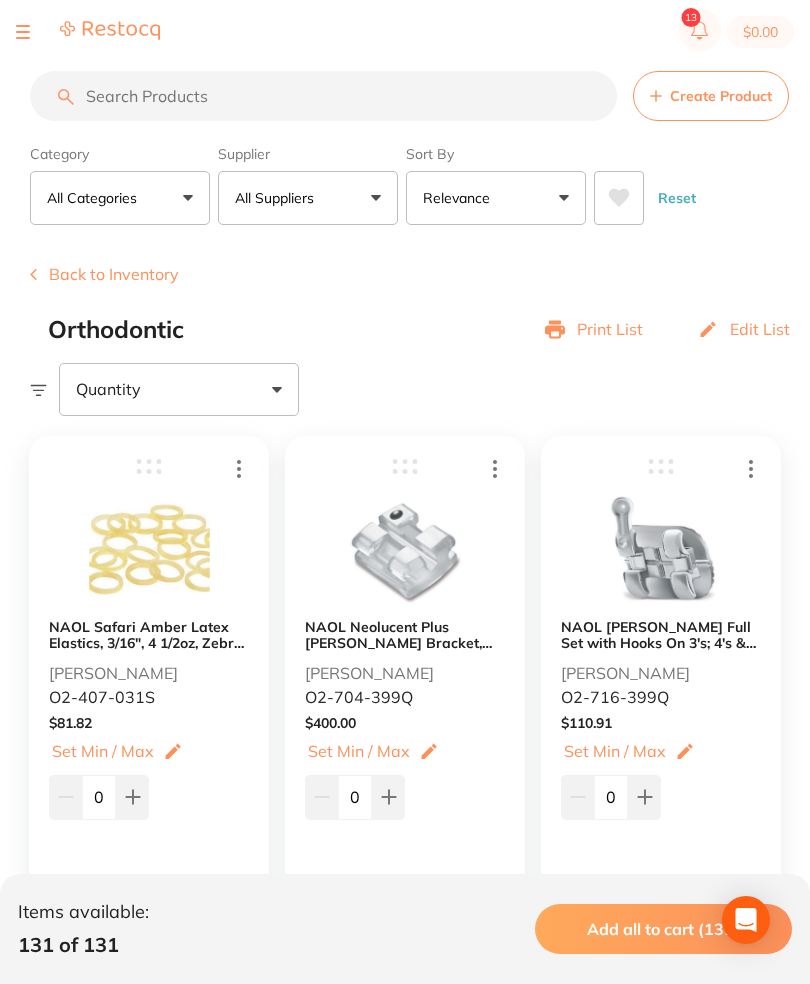 click at bounding box center [661, 550] 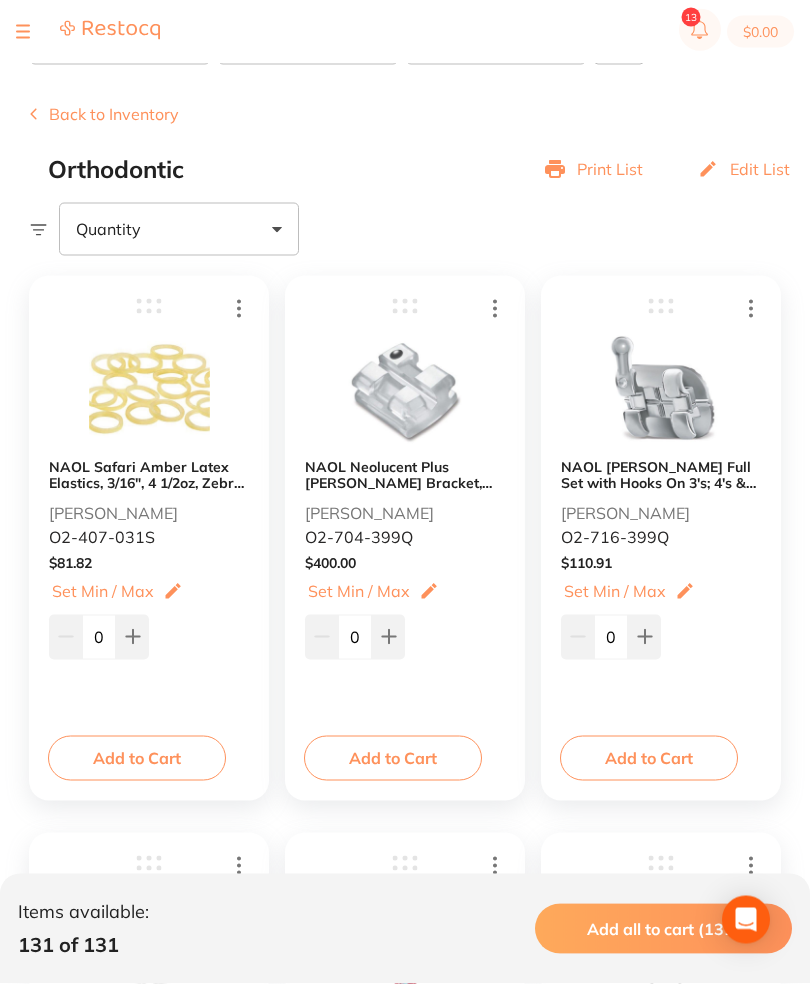 scroll, scrollTop: 115, scrollLeft: 0, axis: vertical 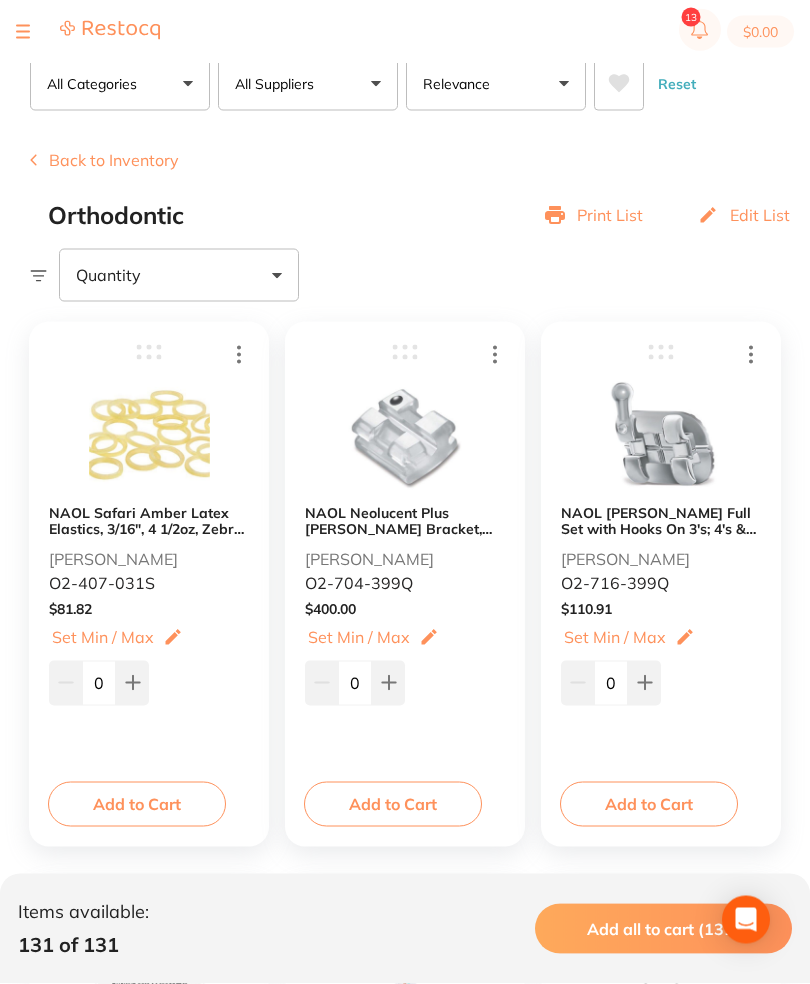 click on "NAOL [PERSON_NAME] Full Set with Hooks On 3's; 4's & 5's - 022, 1 Set" at bounding box center [661, 521] 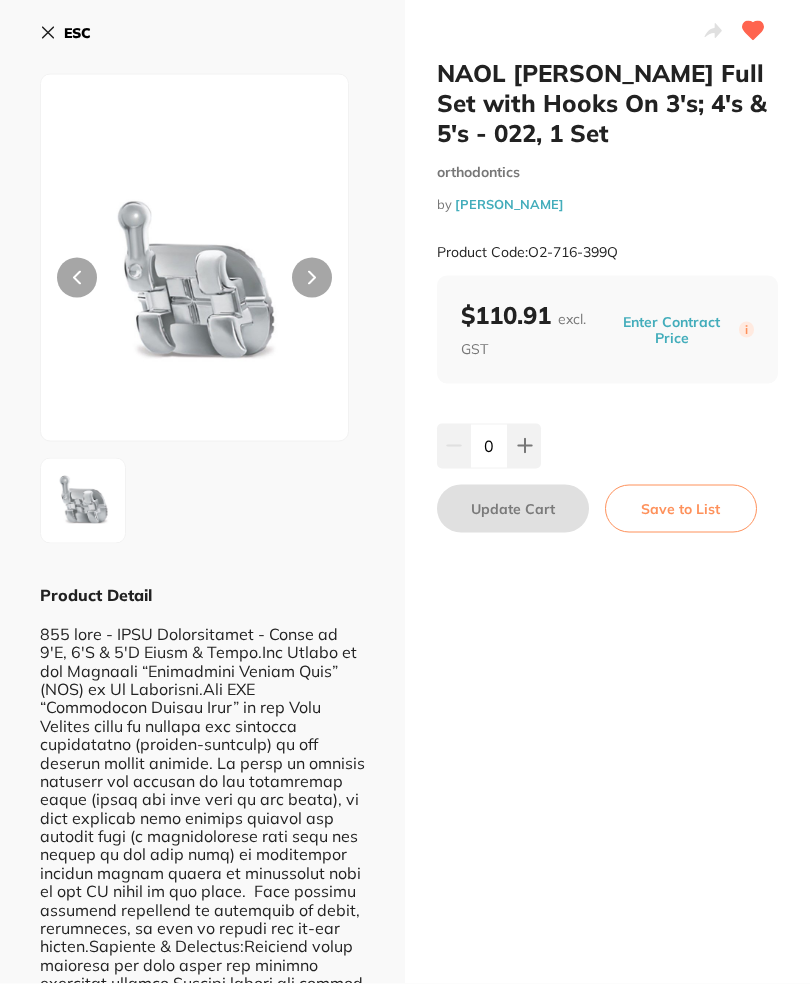 scroll, scrollTop: 0, scrollLeft: 0, axis: both 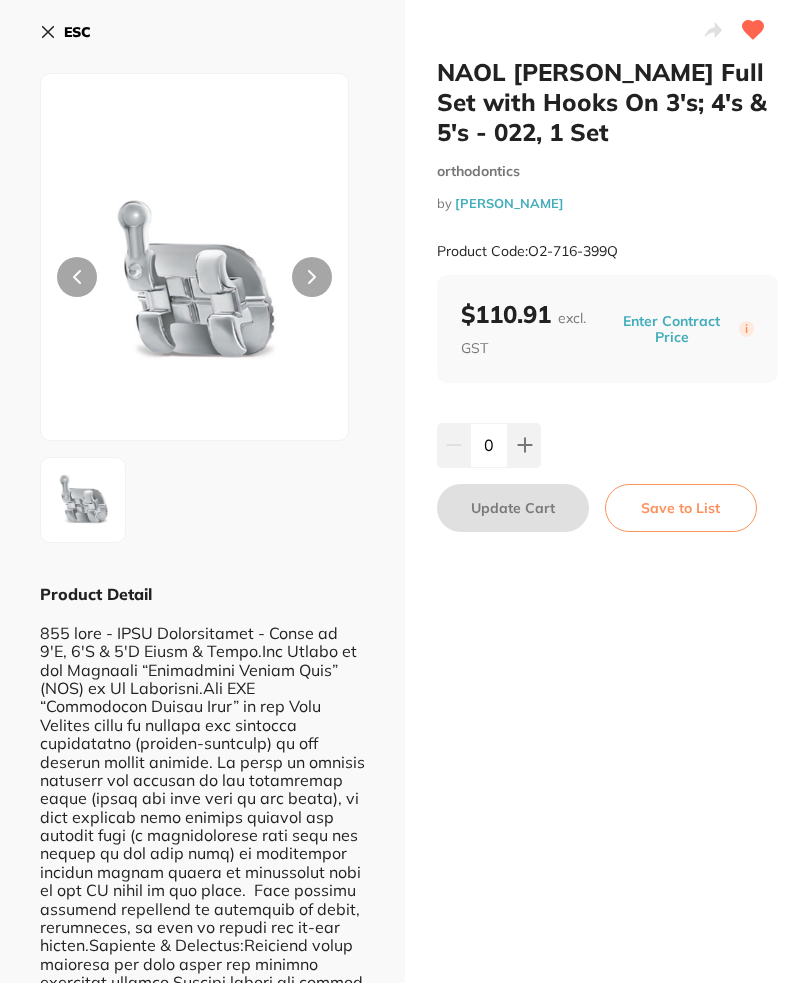 click at bounding box center (524, 446) 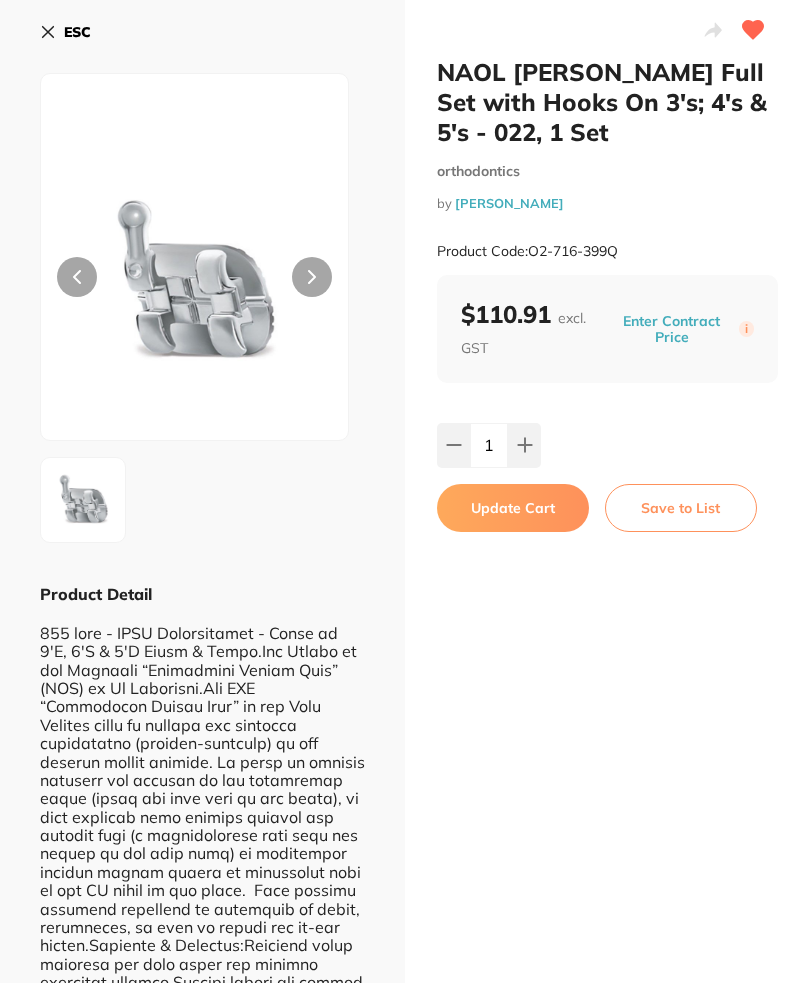 click 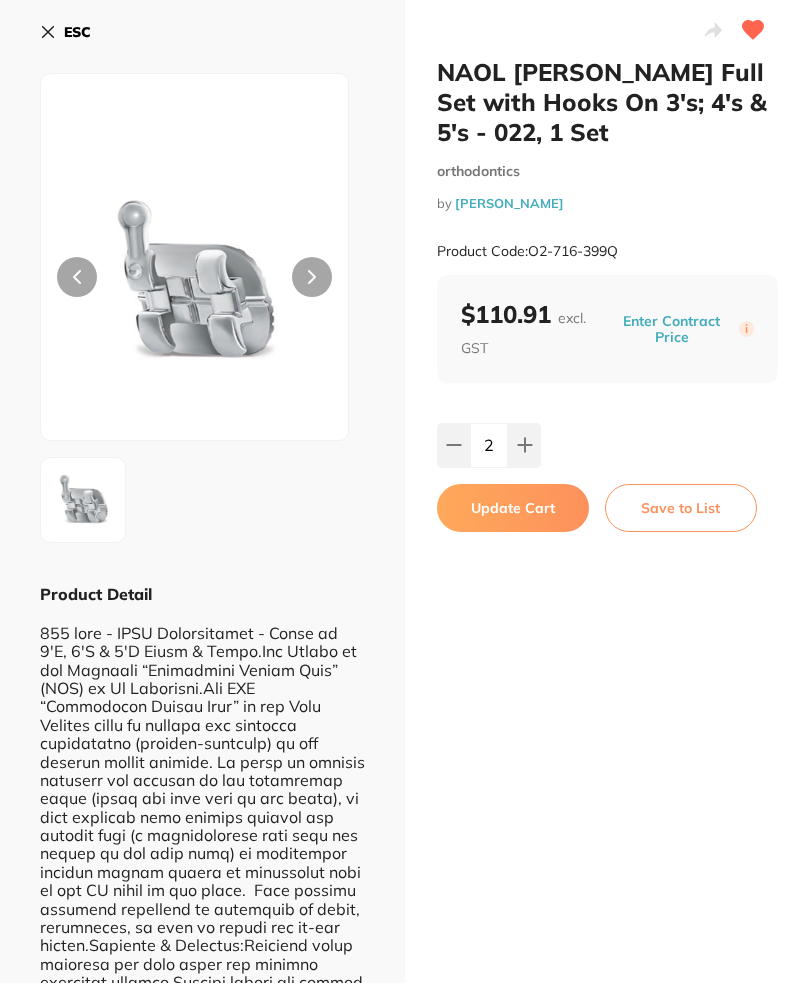 click on "Update Cart" at bounding box center [513, 509] 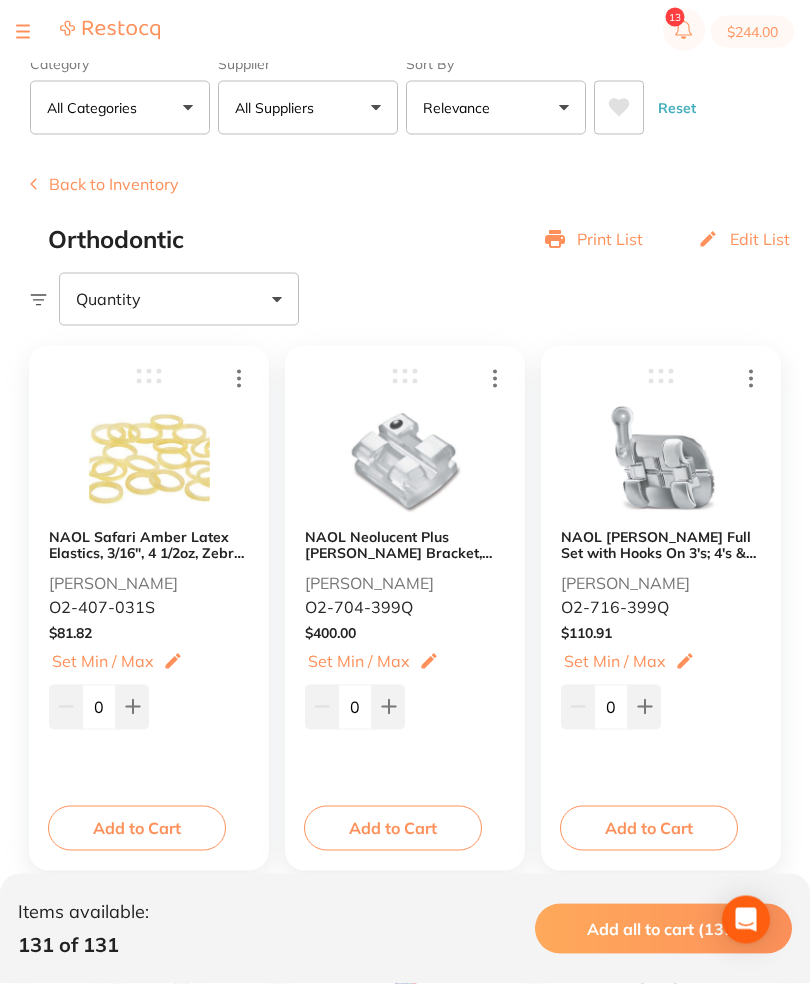 scroll, scrollTop: 0, scrollLeft: 0, axis: both 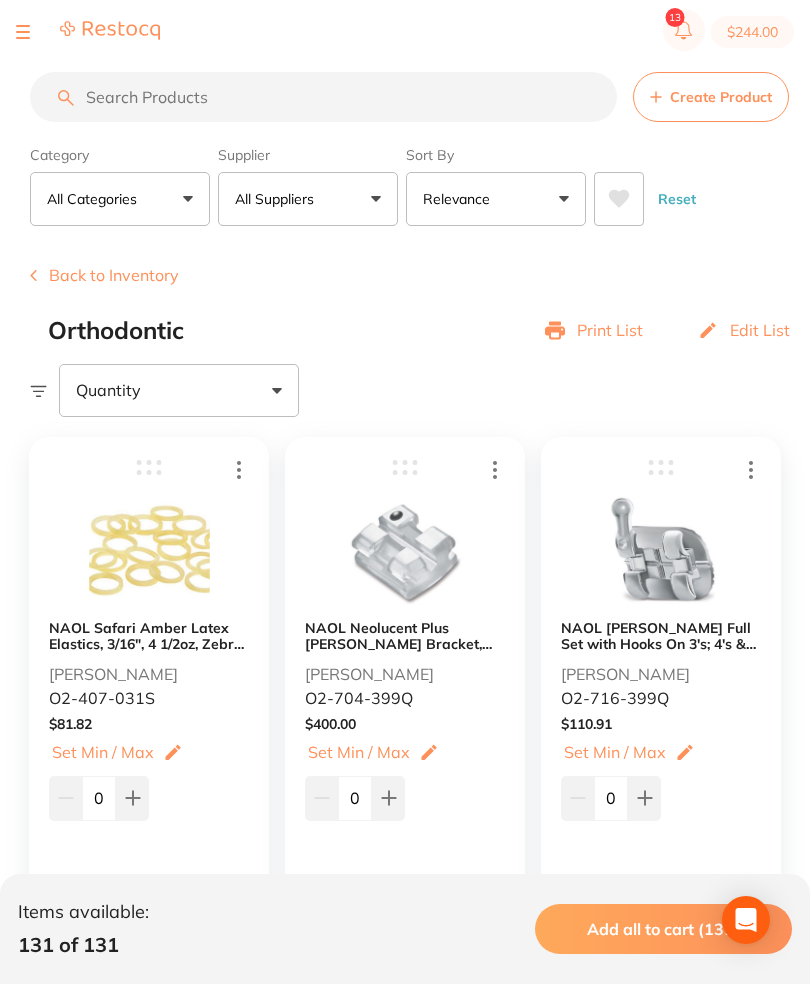 click at bounding box center (23, 32) 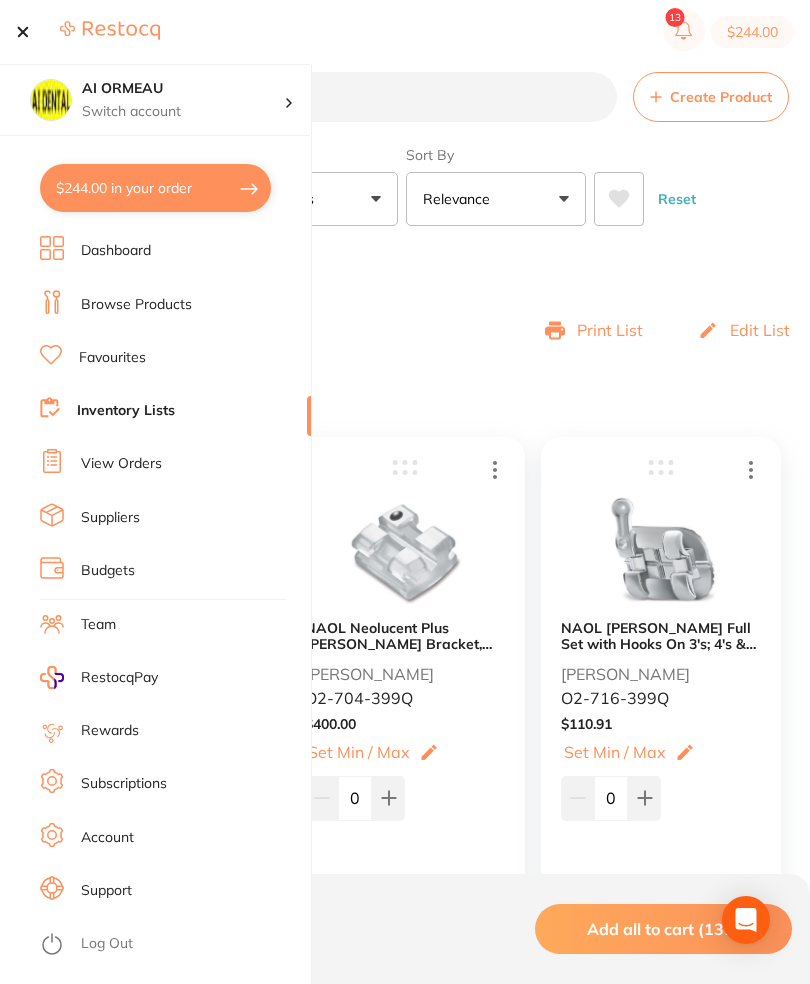 click on "Browse Products" at bounding box center [136, 305] 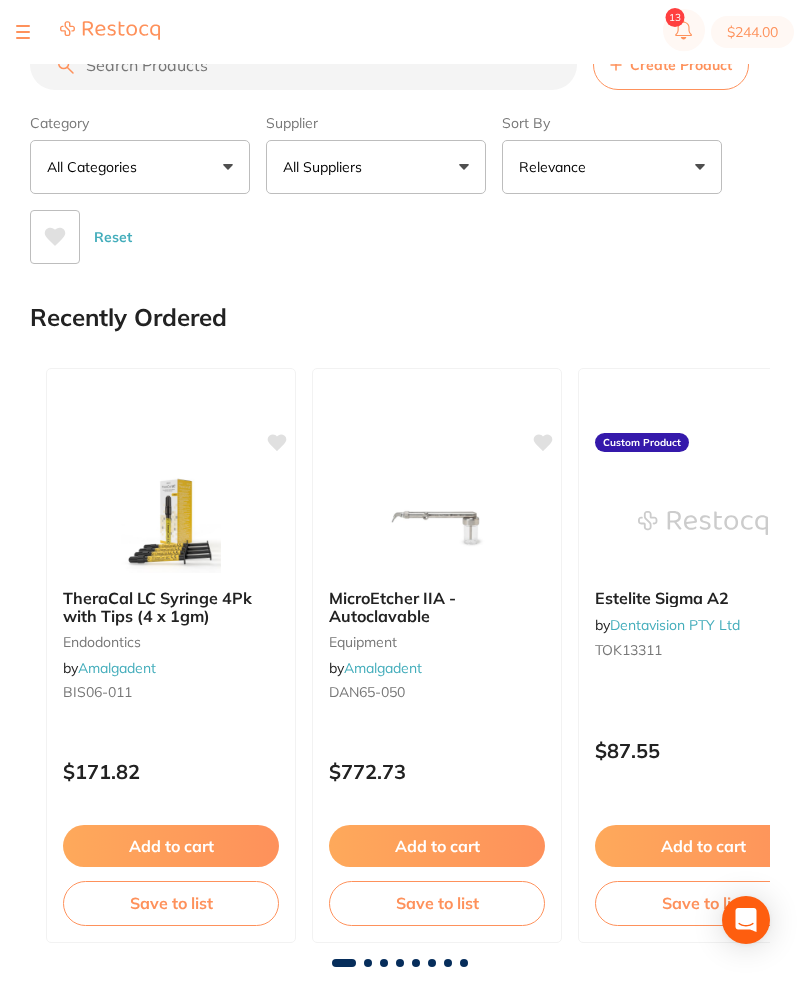 click at bounding box center [303, 65] 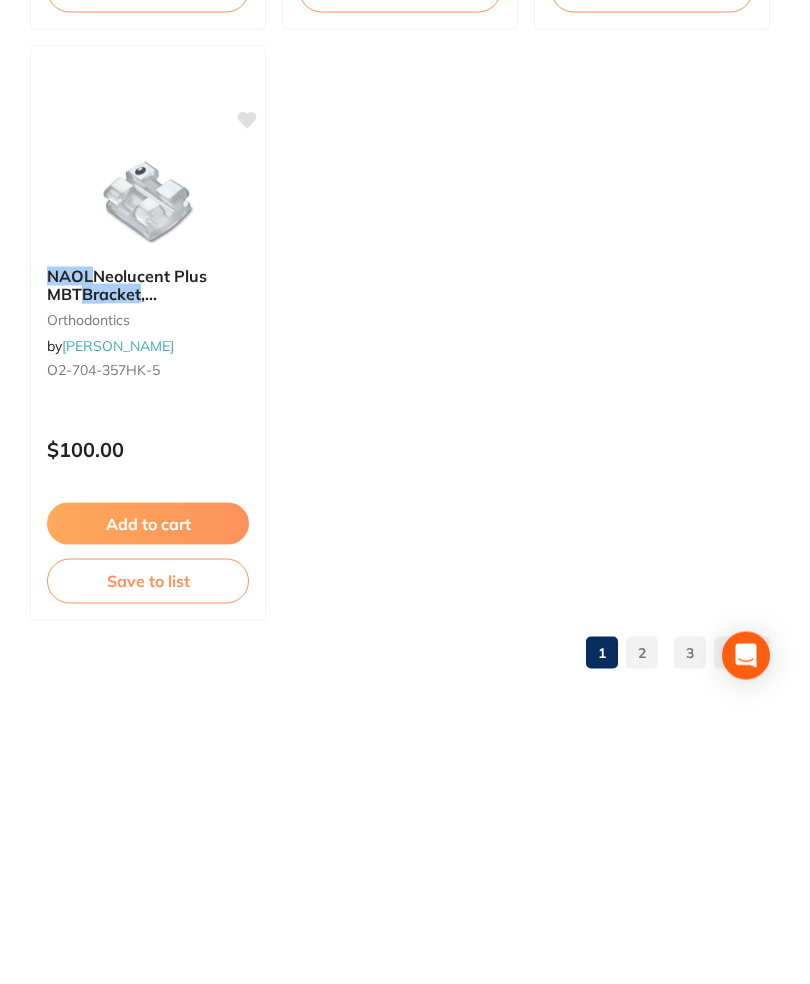 scroll, scrollTop: 1822, scrollLeft: 0, axis: vertical 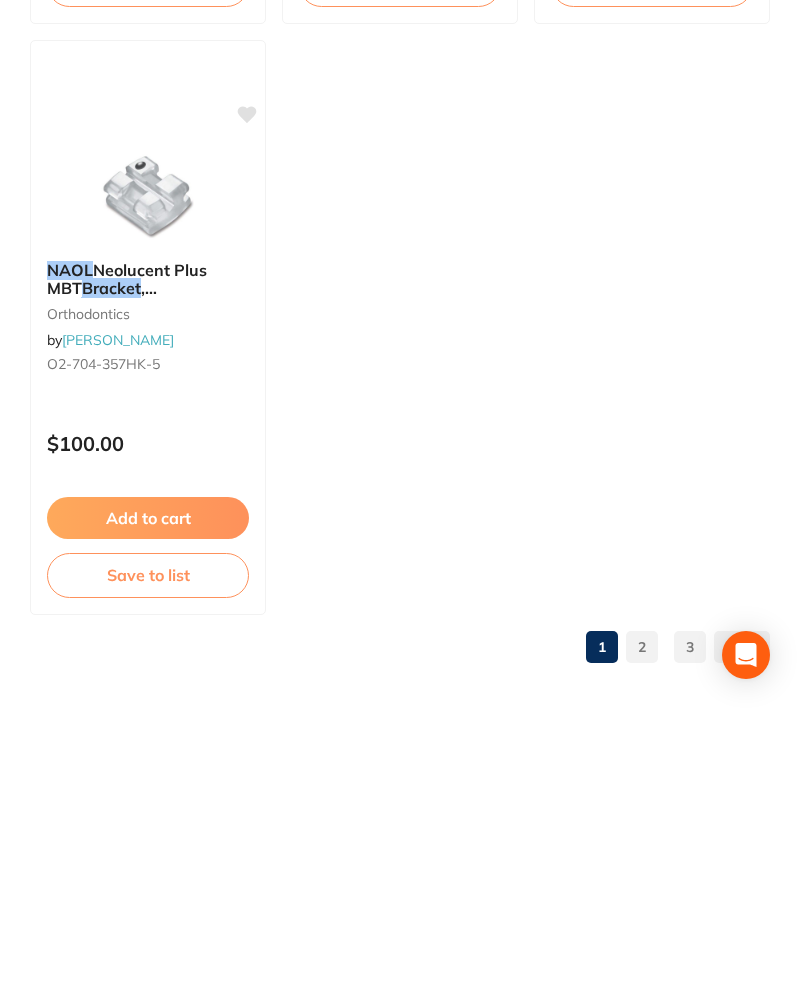 click on "2" at bounding box center (642, 912) 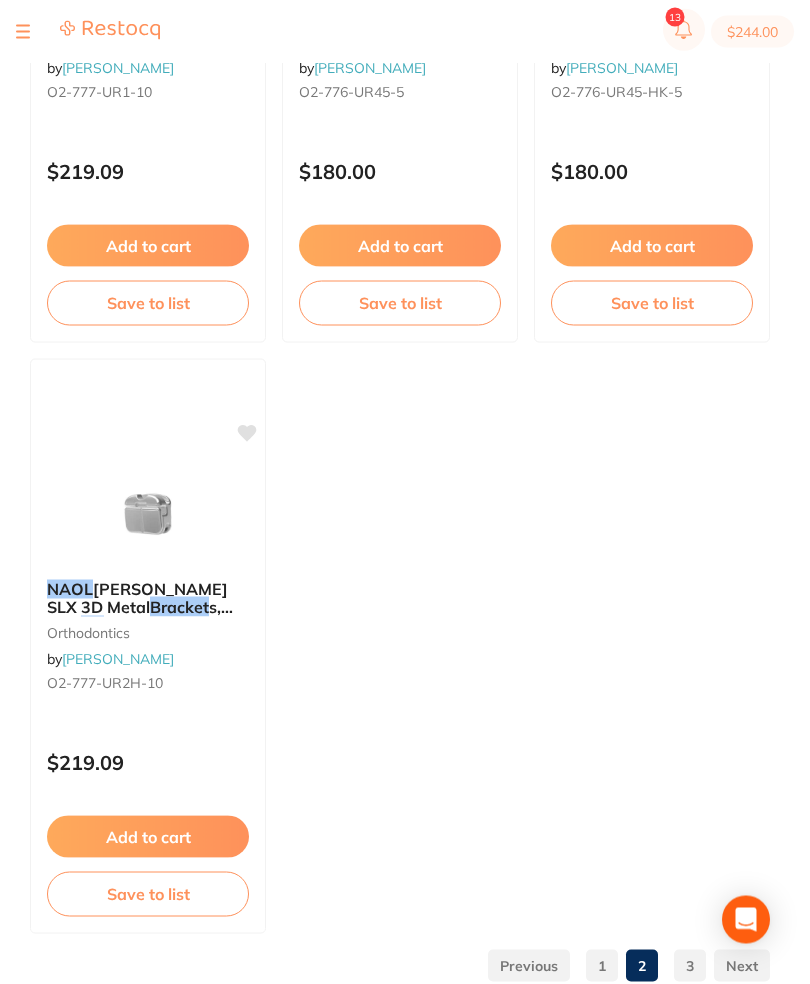 scroll, scrollTop: 1766, scrollLeft: 0, axis: vertical 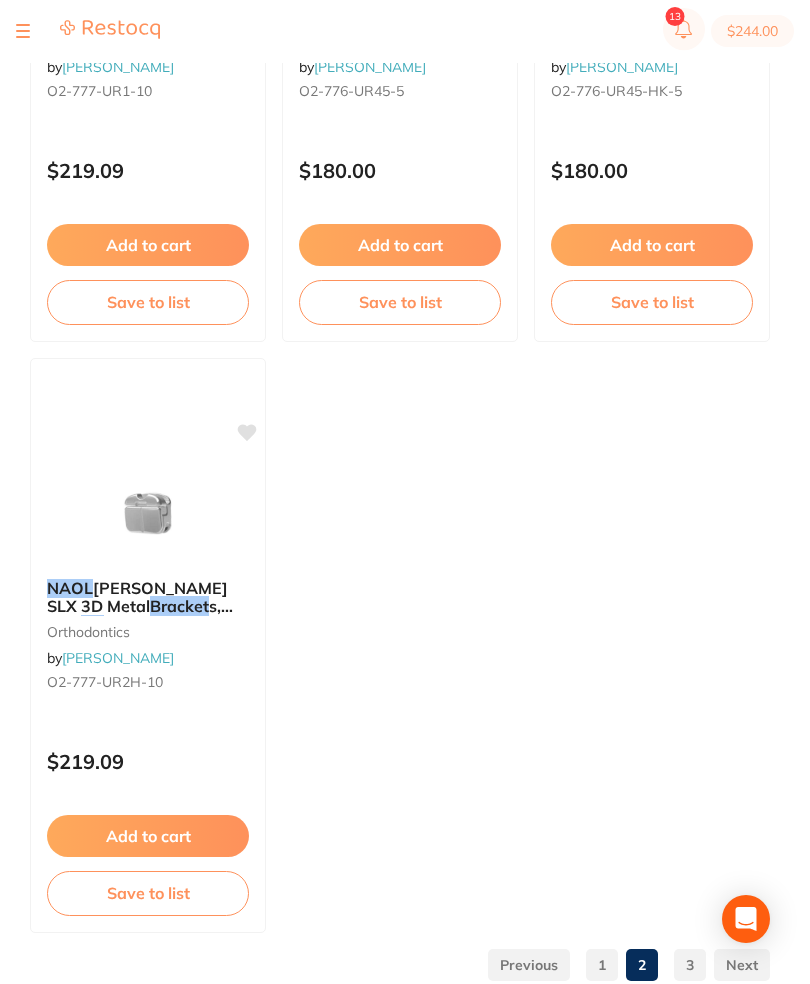 click on "3" at bounding box center [690, 966] 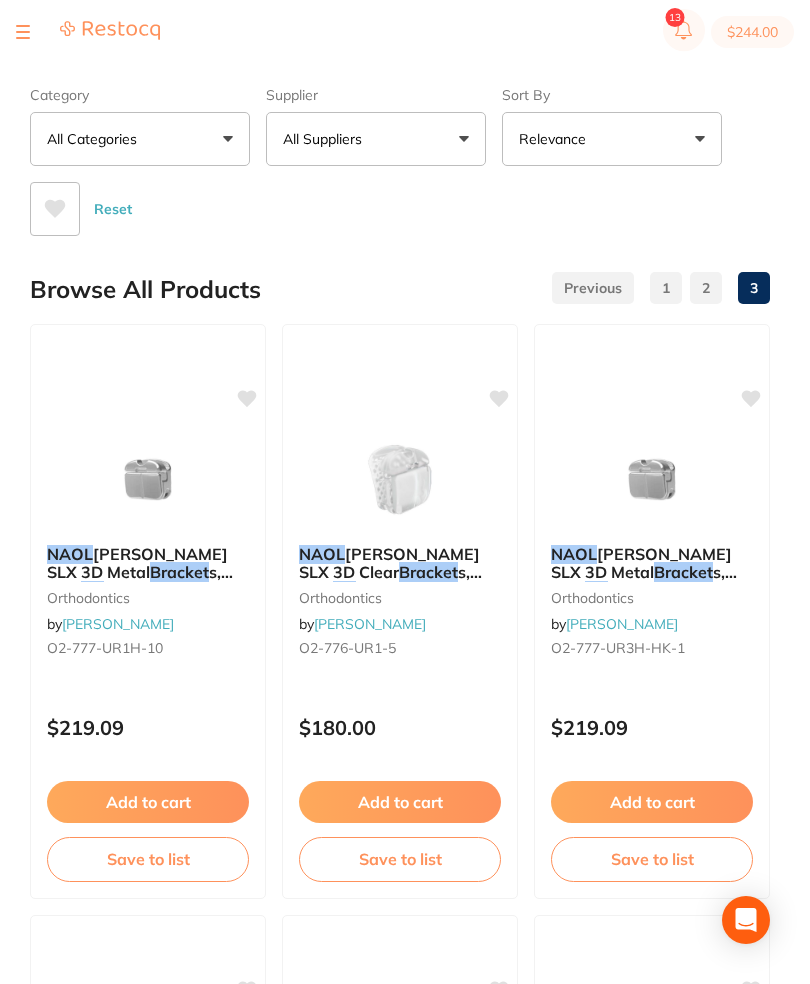 scroll, scrollTop: 0, scrollLeft: 0, axis: both 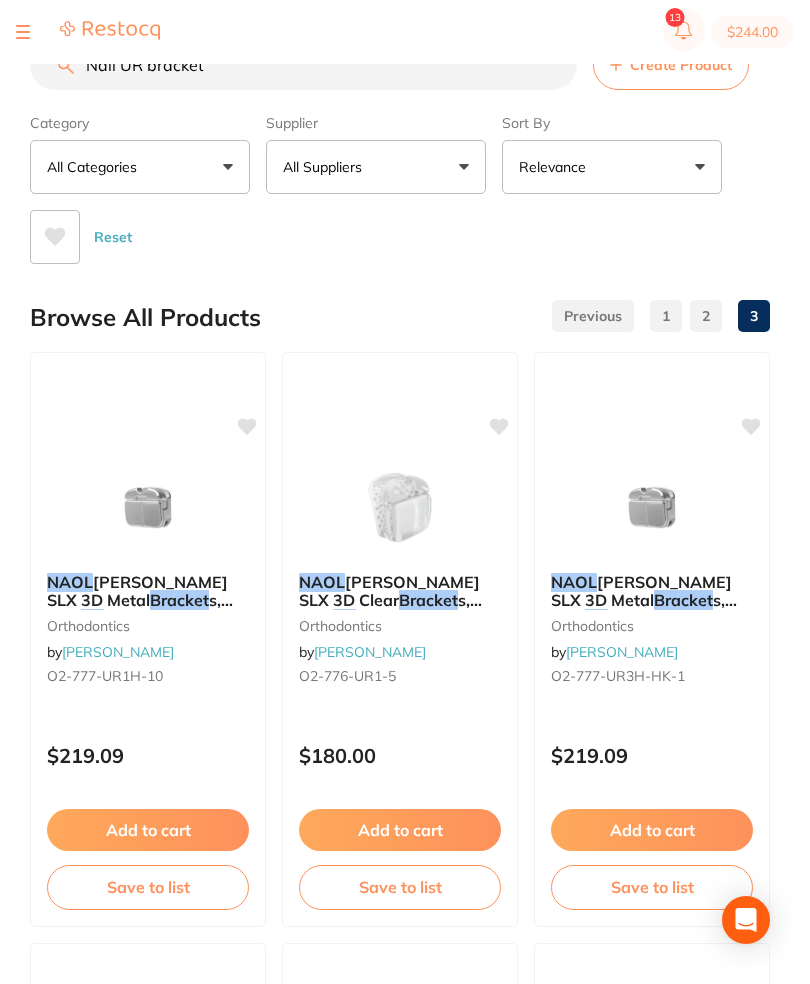 click on "Nail UR bracket" at bounding box center [303, 65] 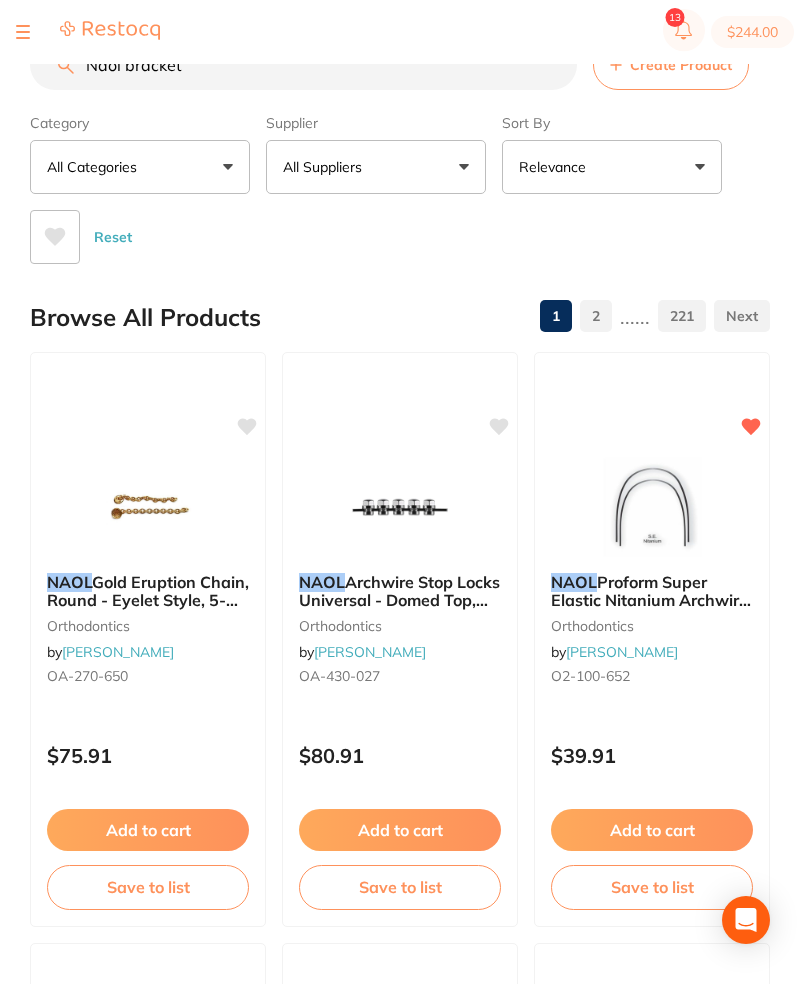 type on "Naol bracket" 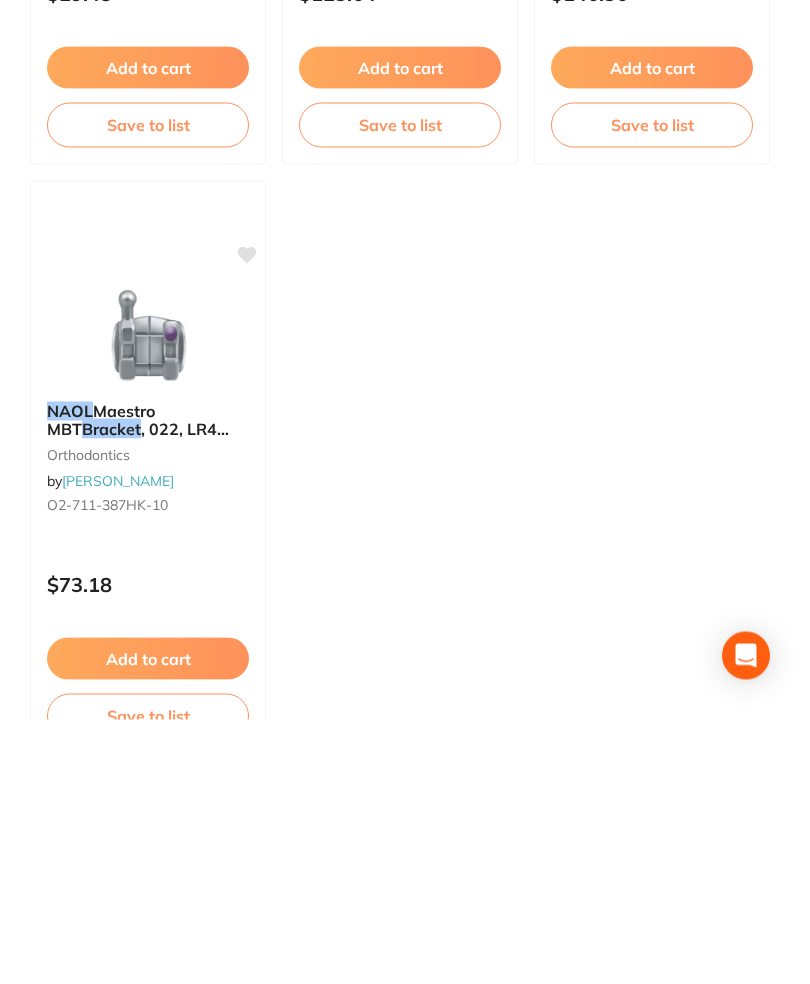 scroll, scrollTop: 1822, scrollLeft: 0, axis: vertical 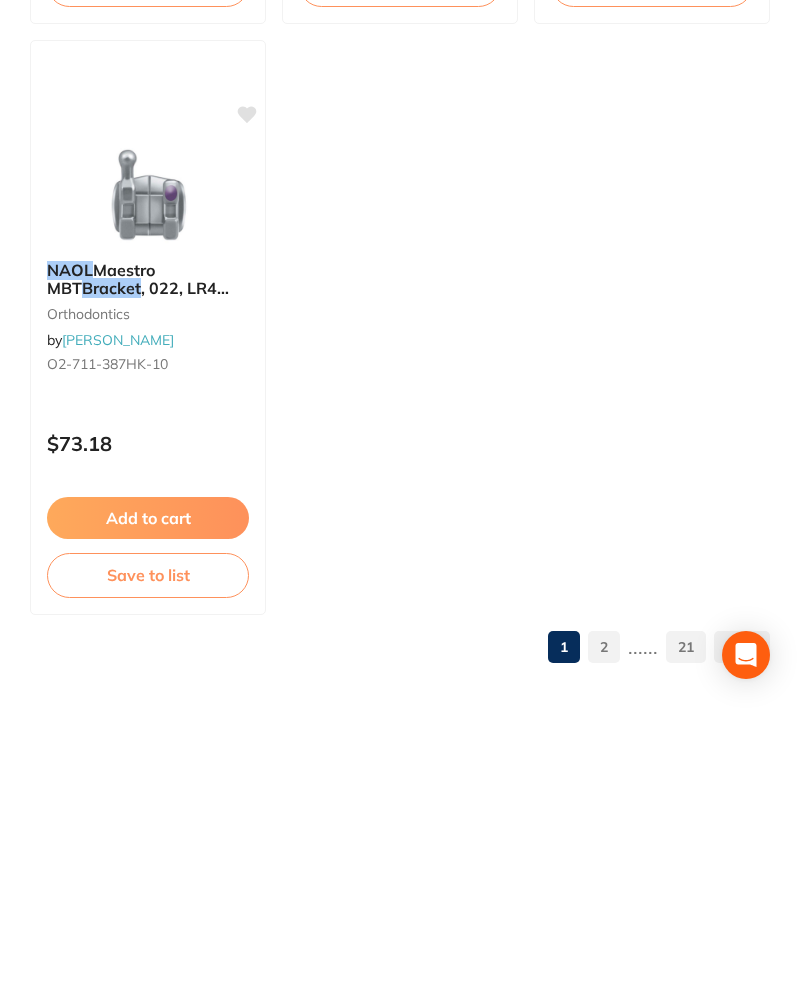click on "2" at bounding box center [604, 912] 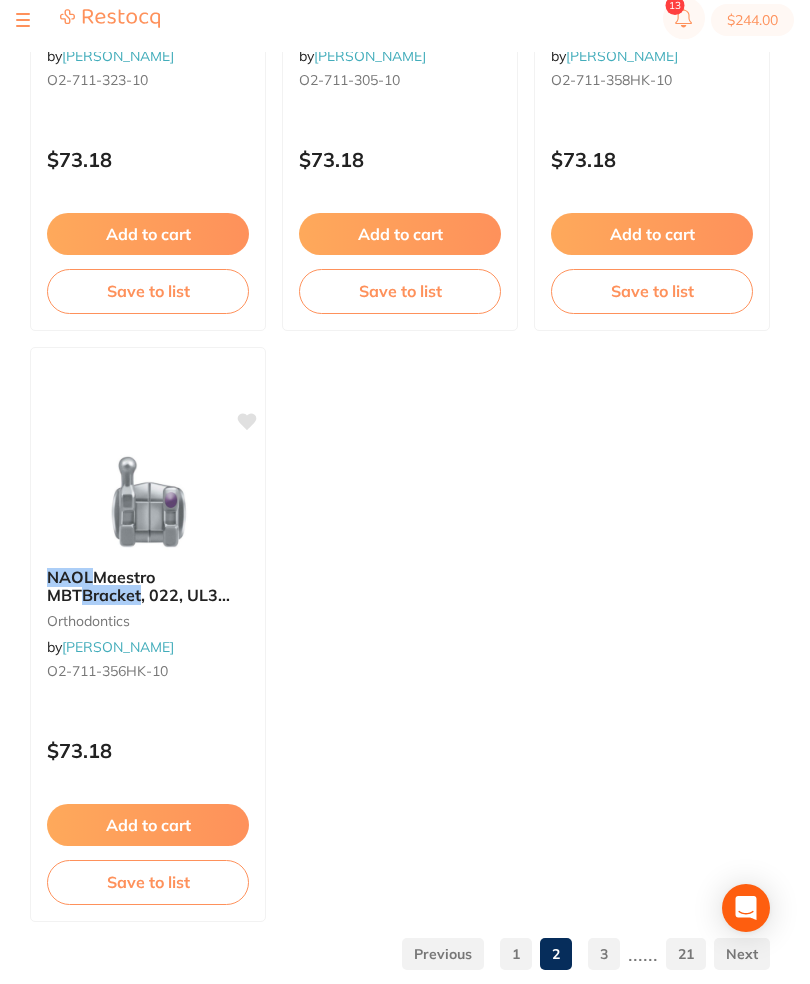 scroll, scrollTop: 1766, scrollLeft: 0, axis: vertical 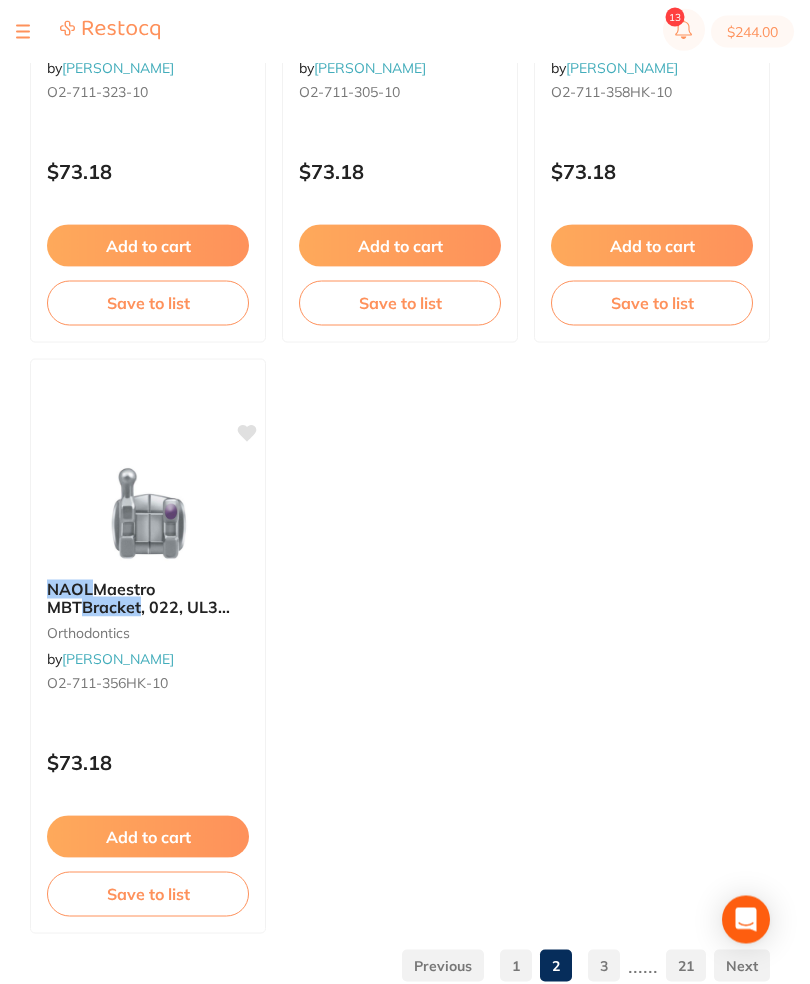 click on "3" at bounding box center [604, 966] 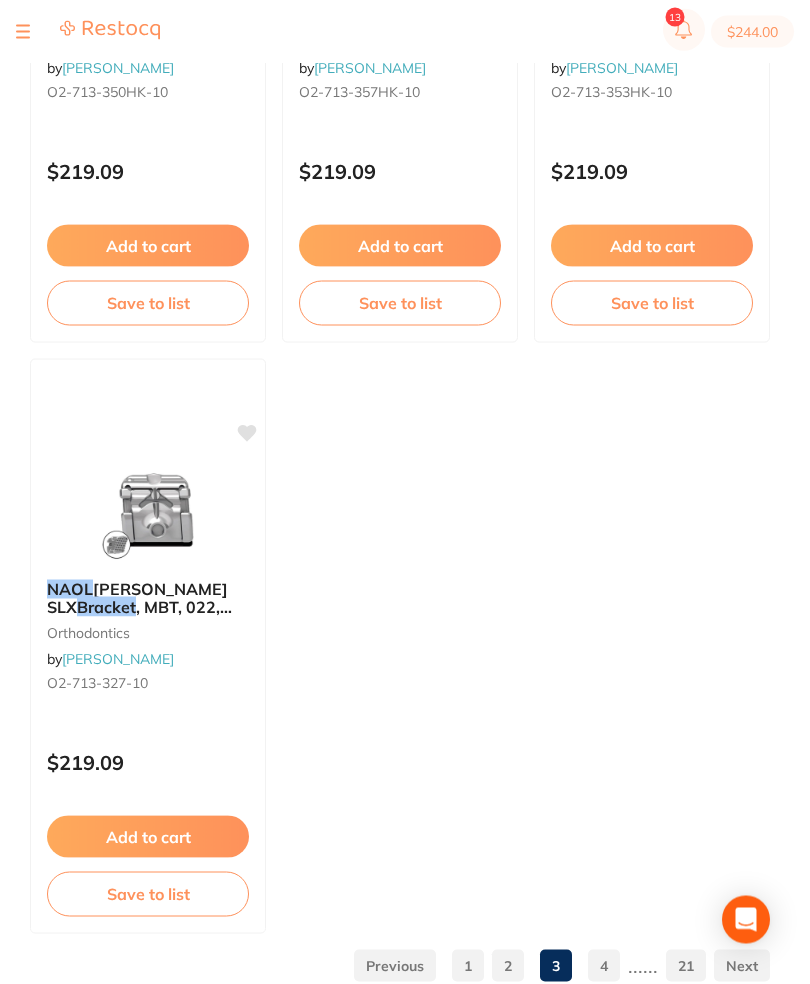 scroll, scrollTop: 1766, scrollLeft: 0, axis: vertical 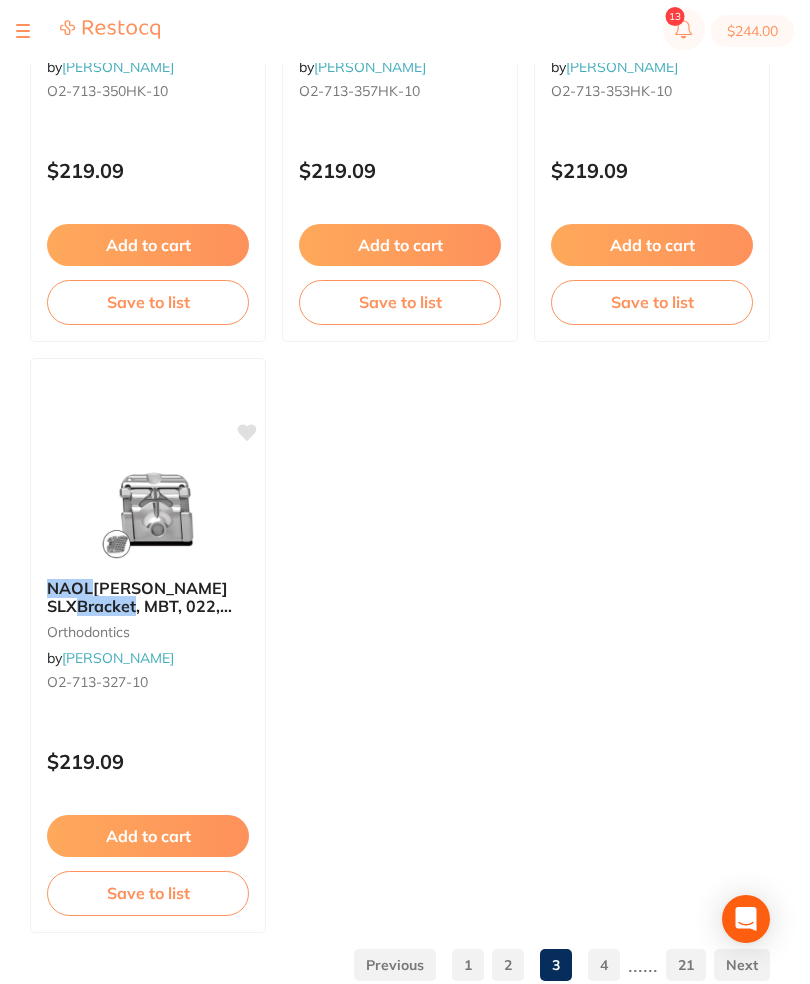 click on "4" at bounding box center (604, 966) 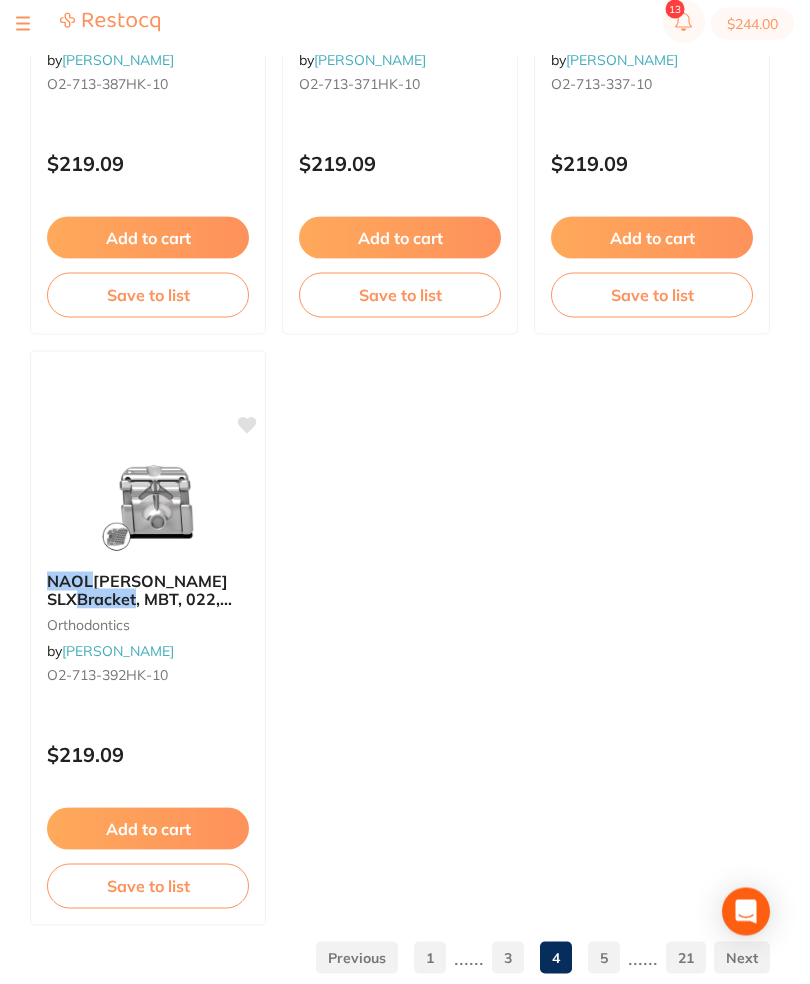 scroll, scrollTop: 1766, scrollLeft: 0, axis: vertical 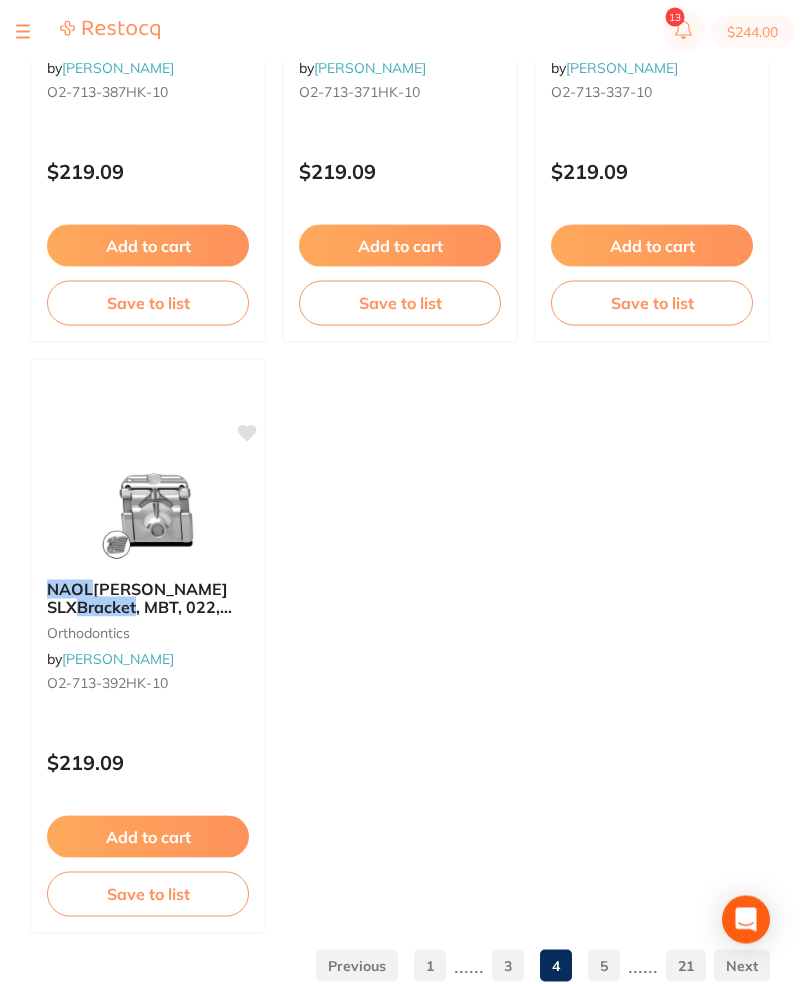 click on "5" at bounding box center [604, 966] 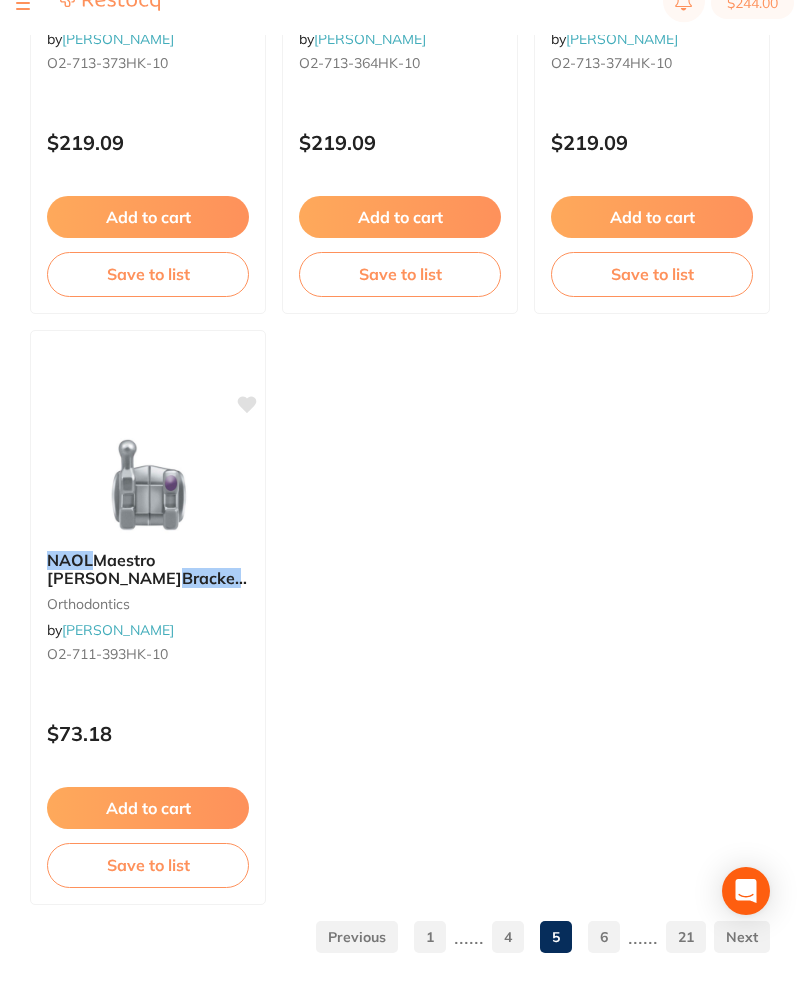 scroll, scrollTop: 1766, scrollLeft: 0, axis: vertical 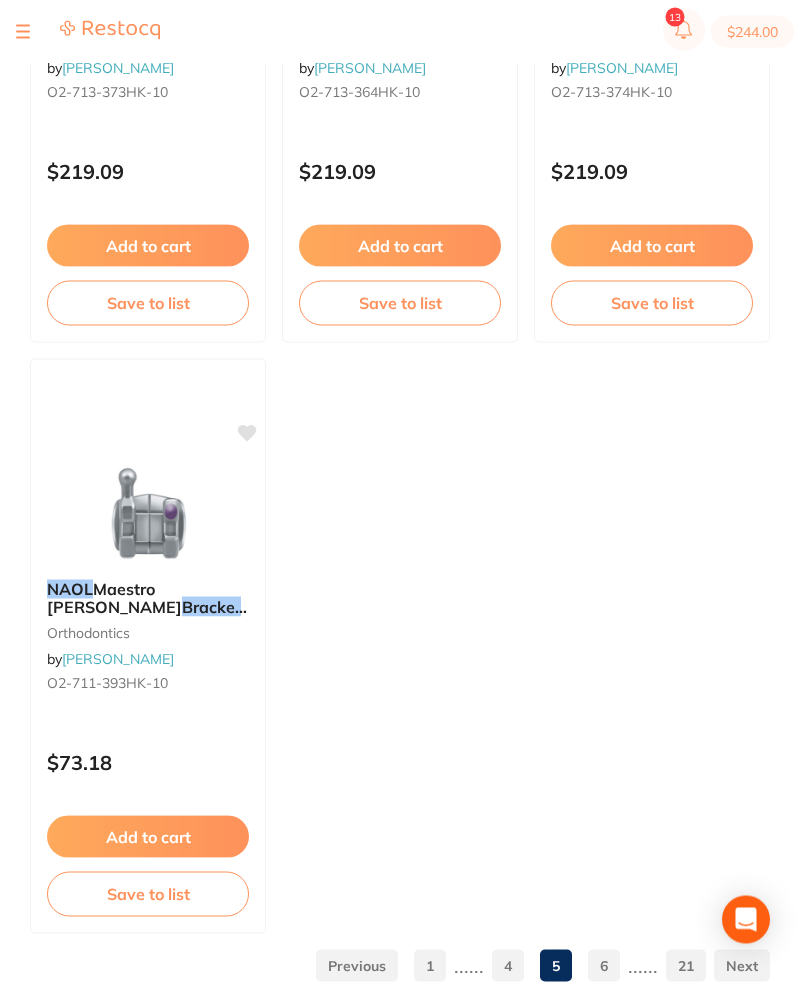 click on "6" at bounding box center (604, 966) 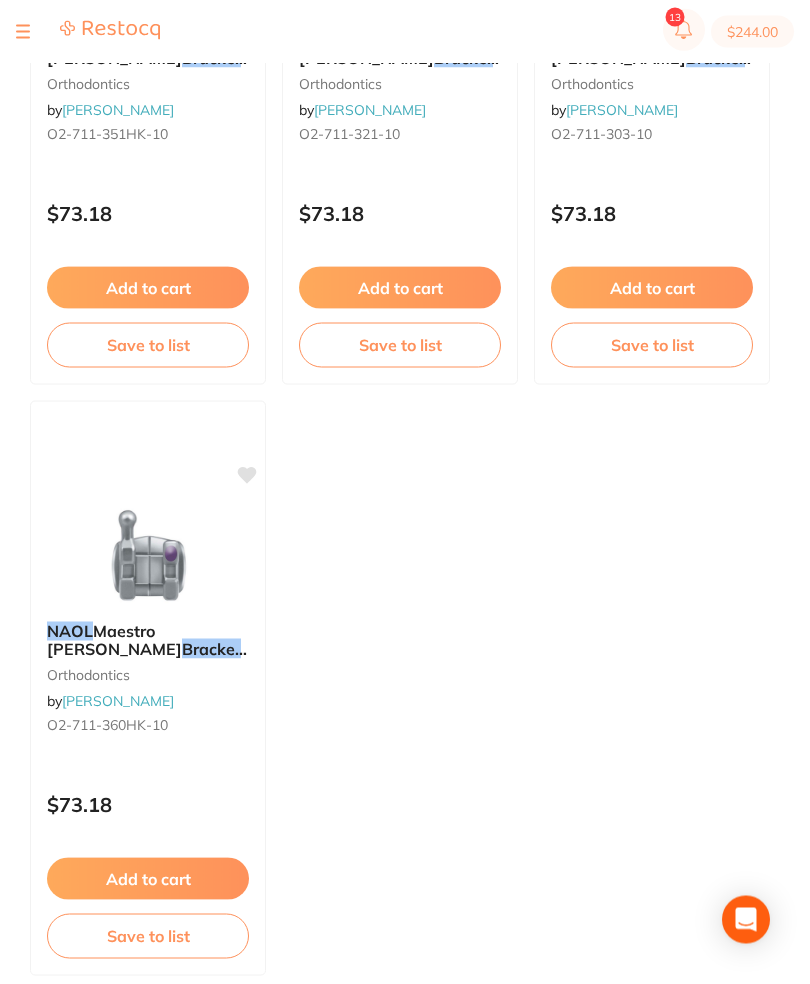 scroll, scrollTop: 1766, scrollLeft: 0, axis: vertical 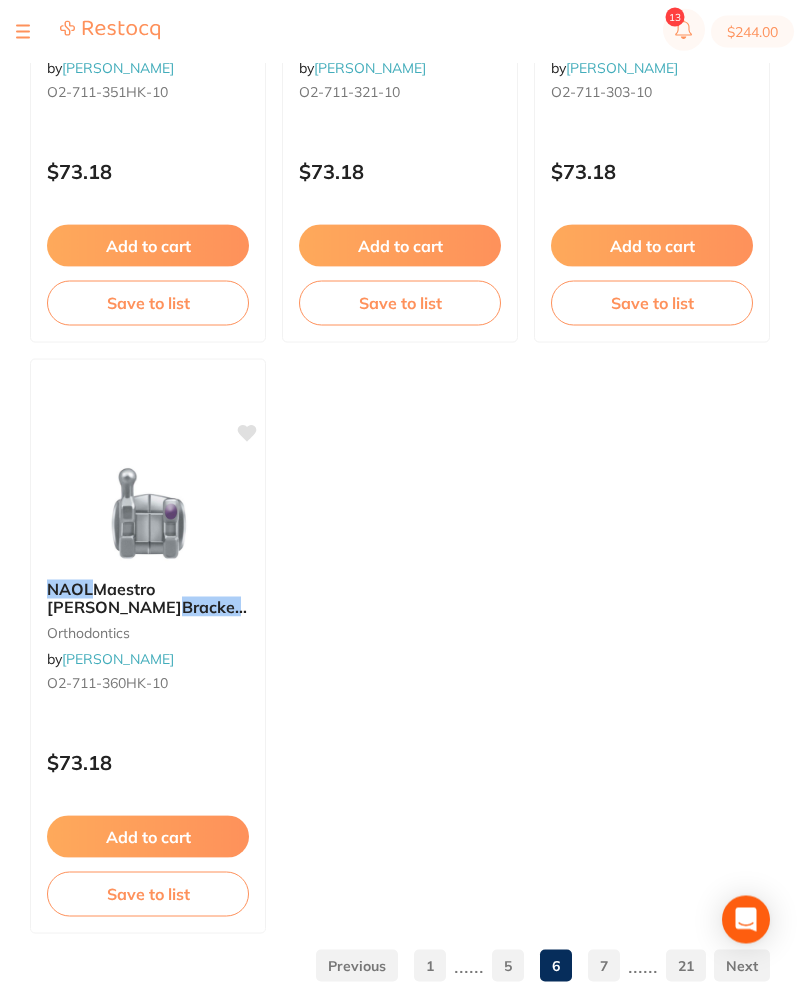click on "7" at bounding box center (604, 966) 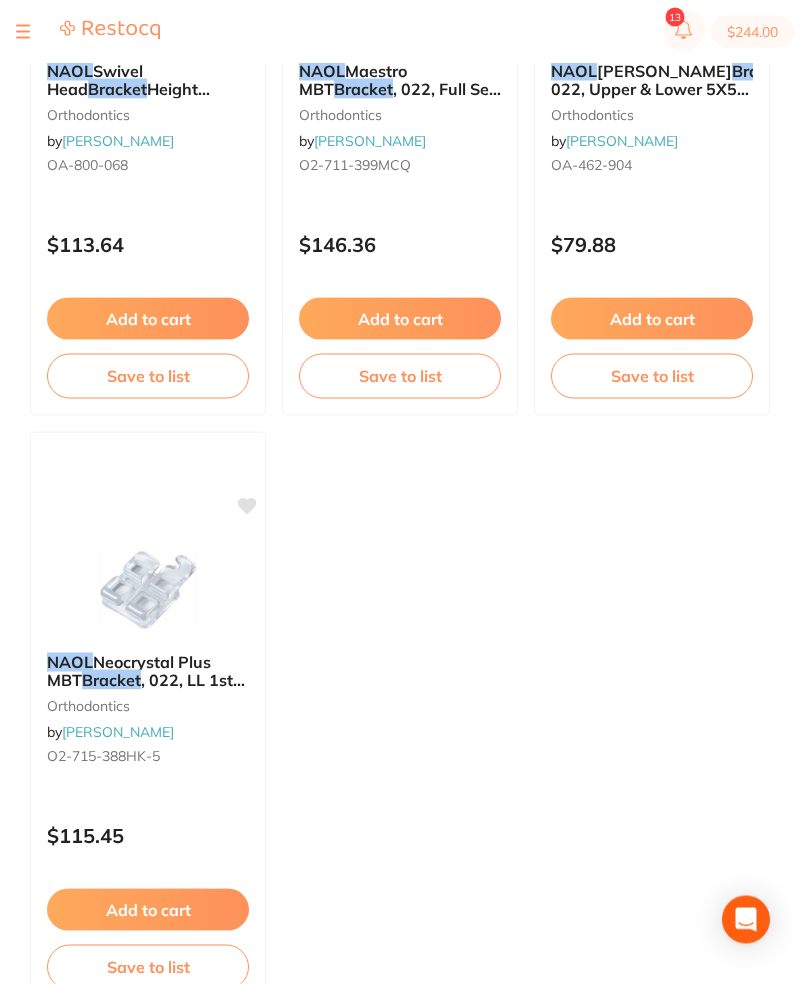 scroll, scrollTop: 1766, scrollLeft: 0, axis: vertical 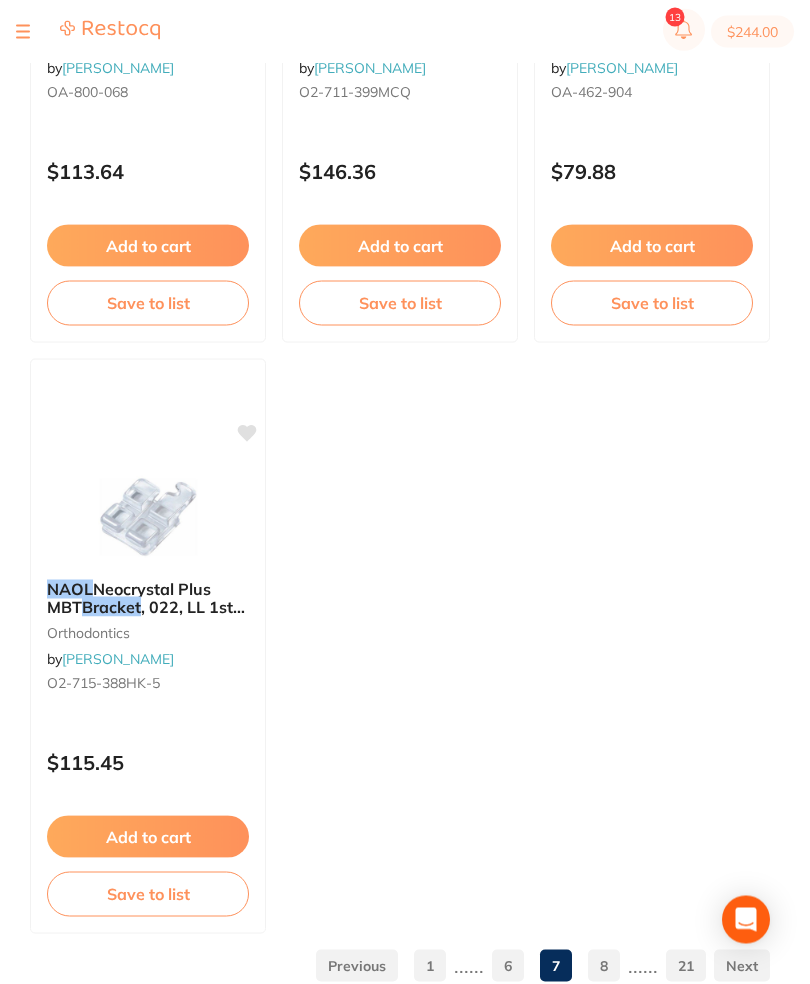 click on "8" at bounding box center [604, 966] 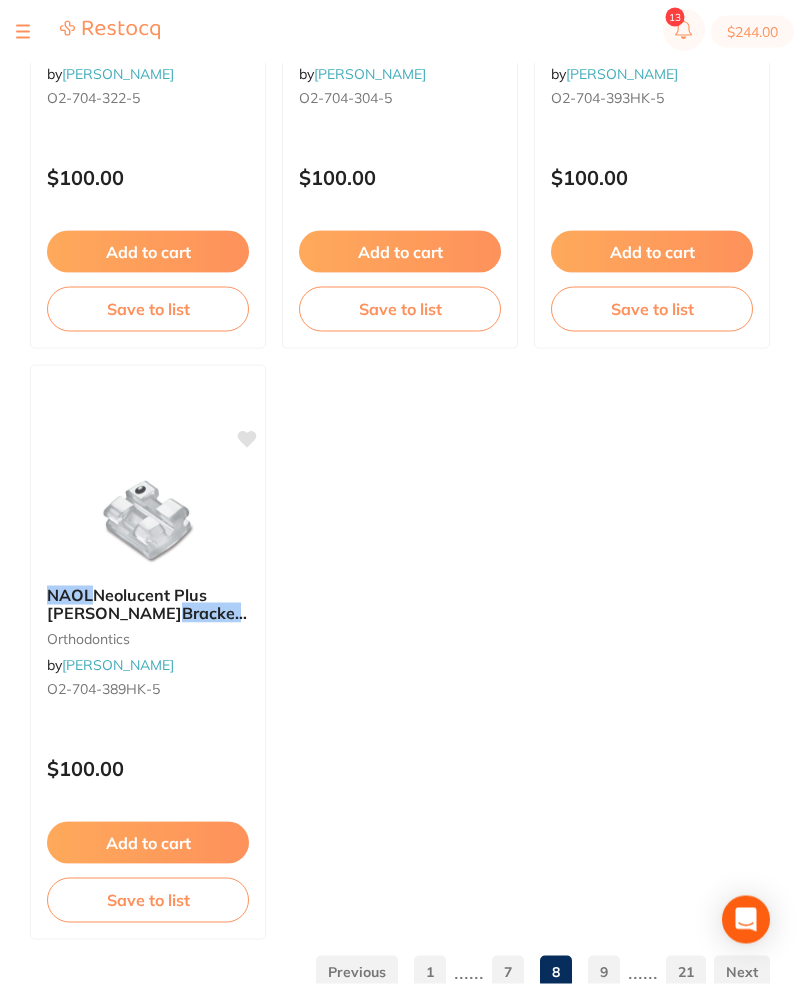 scroll, scrollTop: 1766, scrollLeft: 0, axis: vertical 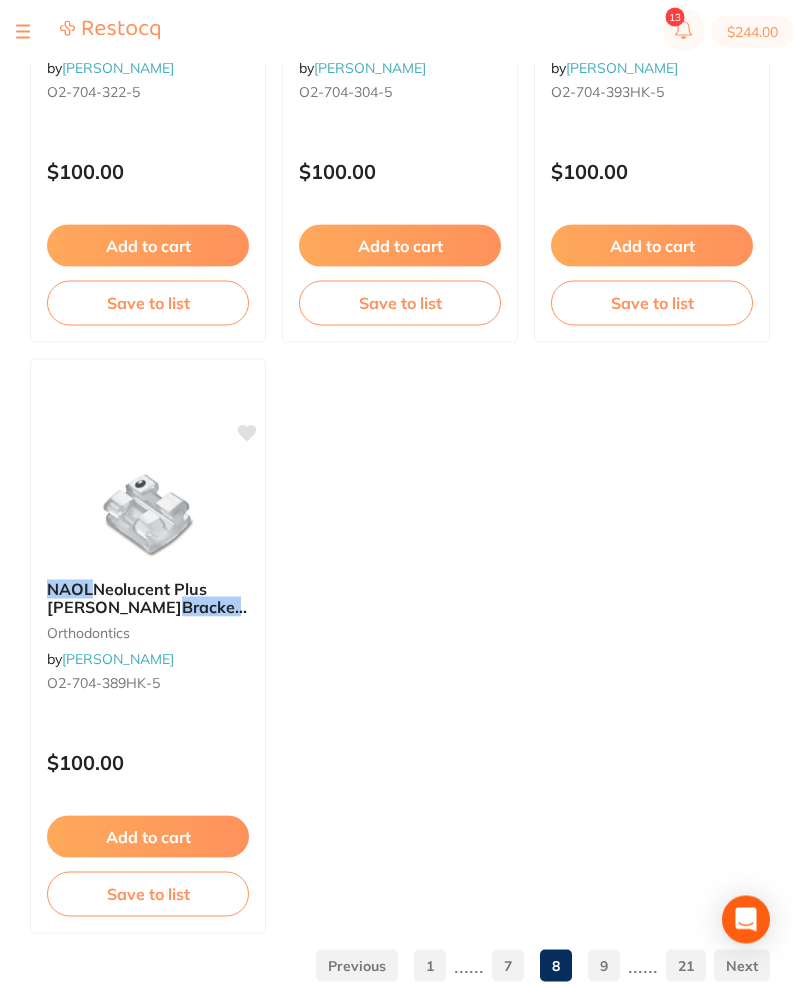 click on "9" at bounding box center (604, 966) 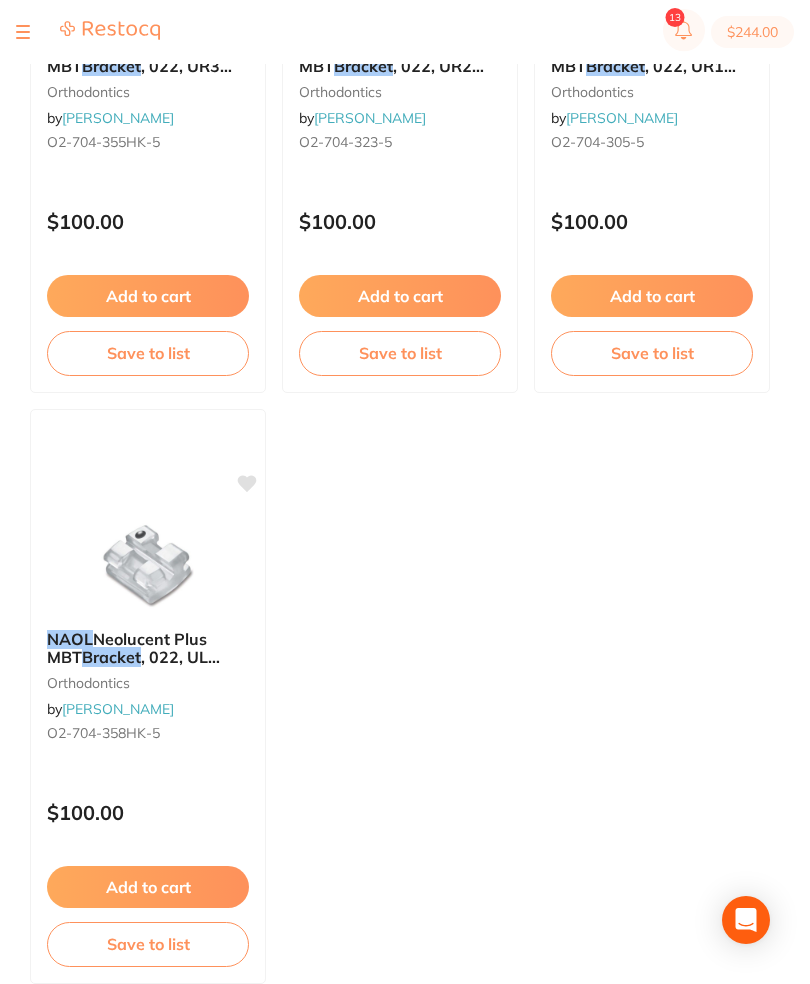 scroll, scrollTop: 1766, scrollLeft: 0, axis: vertical 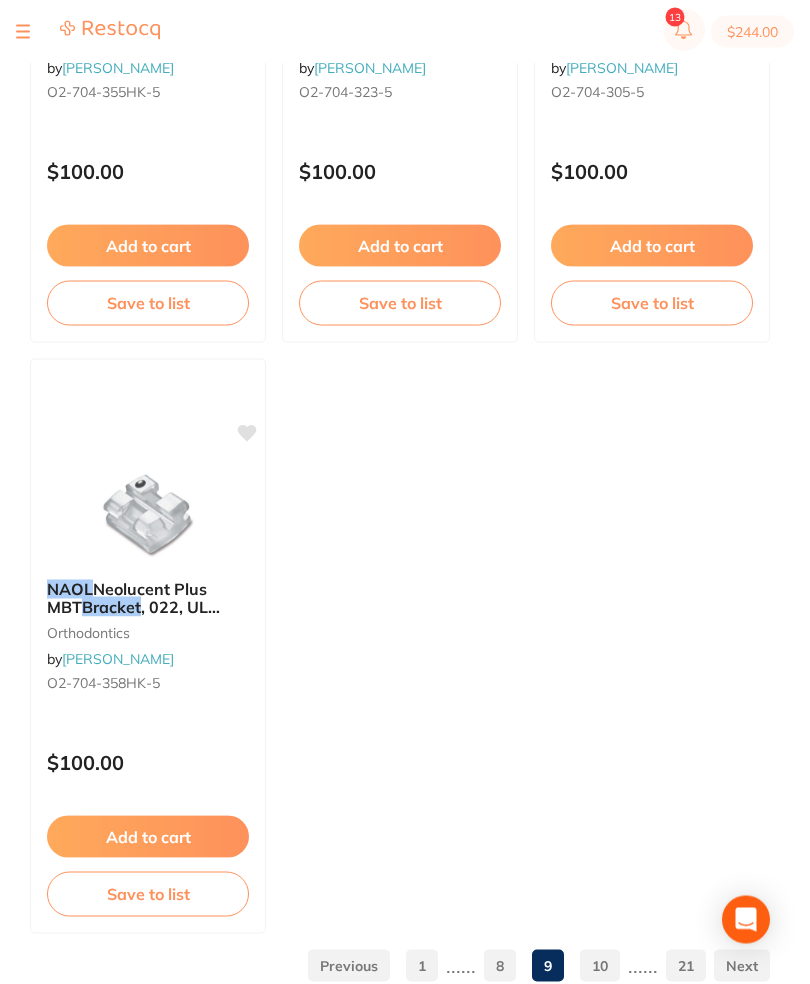 click on "10" at bounding box center [600, 966] 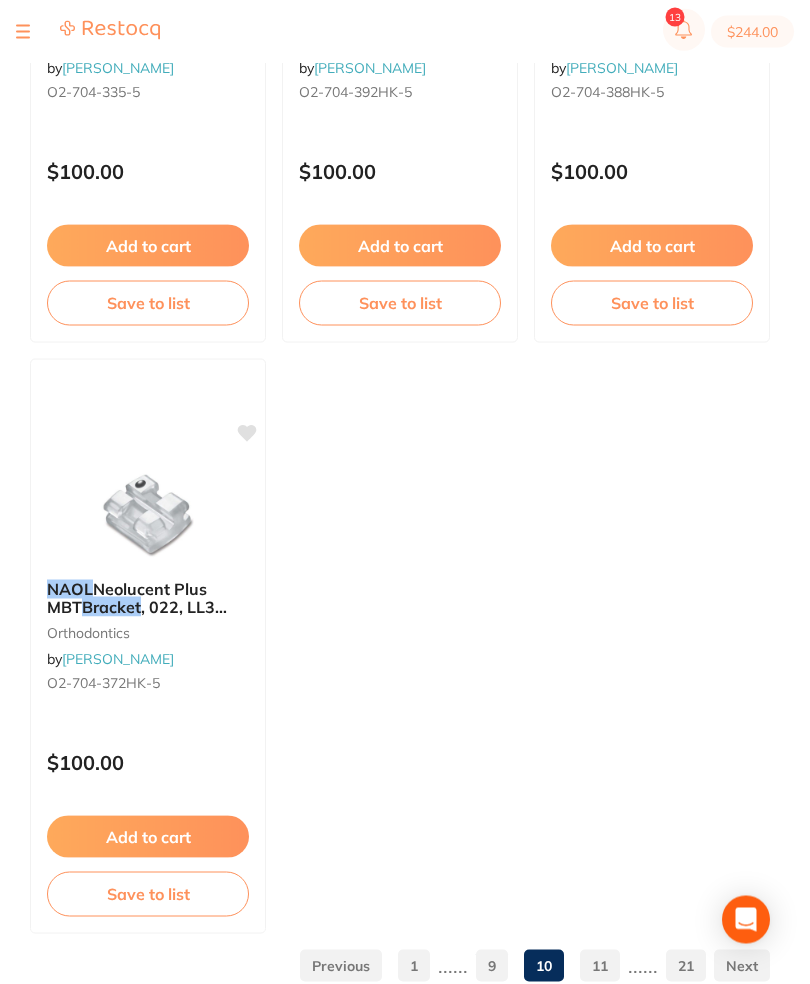 scroll, scrollTop: 1766, scrollLeft: 0, axis: vertical 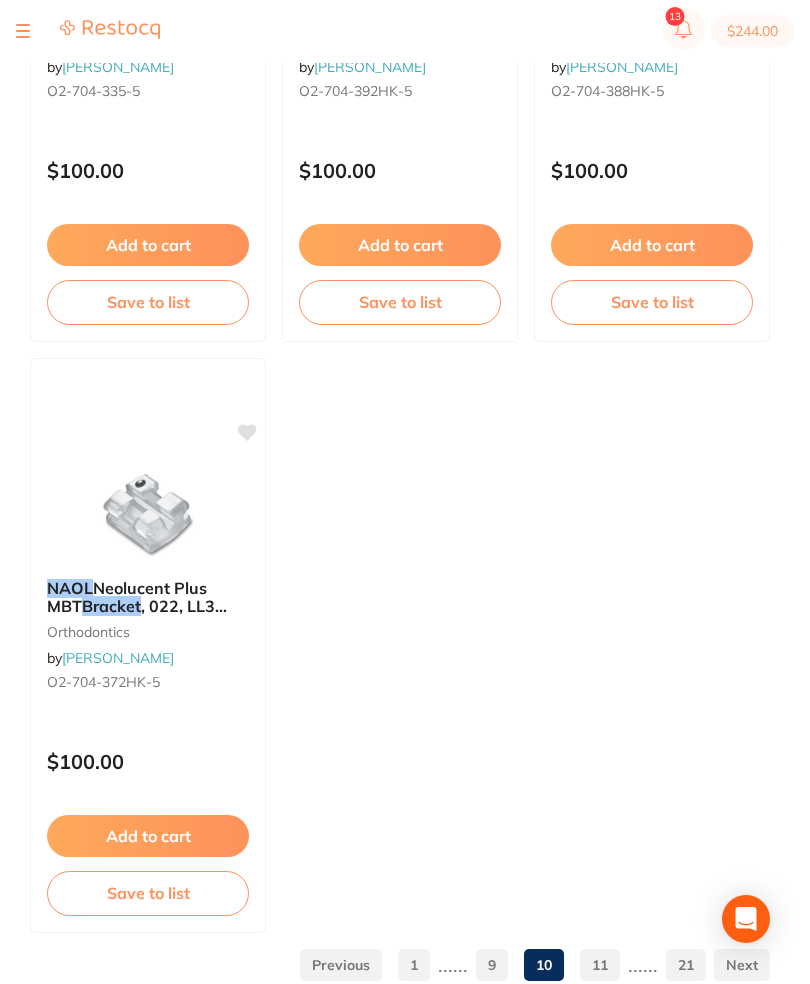 click on "11" at bounding box center [600, 966] 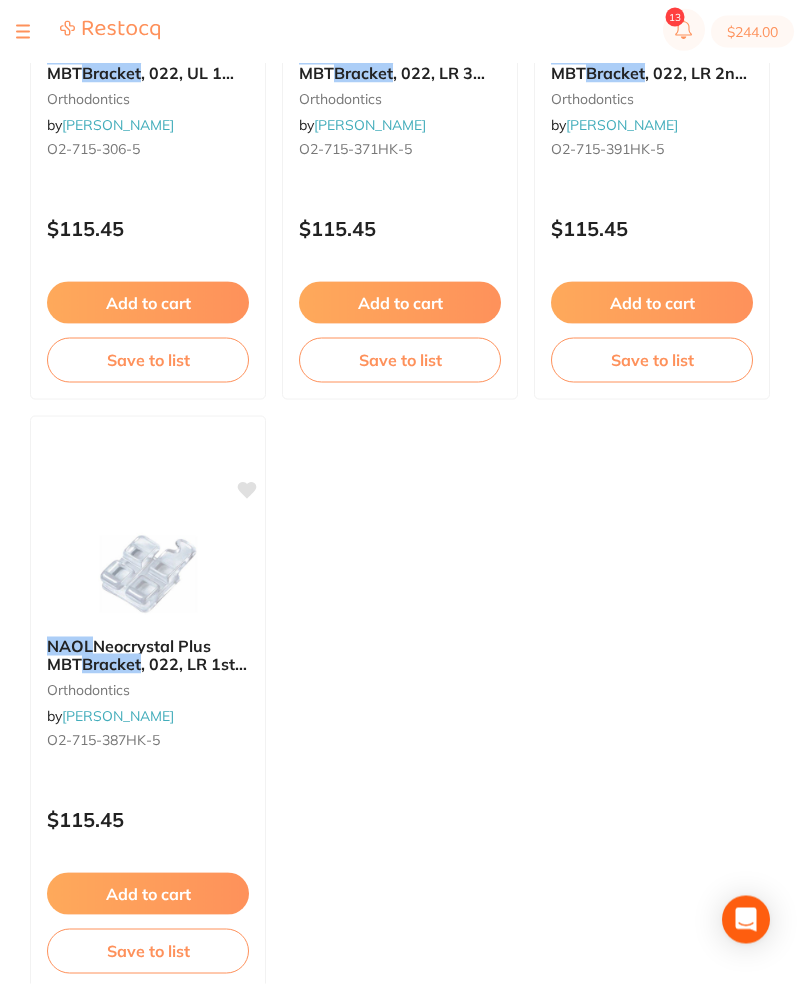 scroll, scrollTop: 1766, scrollLeft: 0, axis: vertical 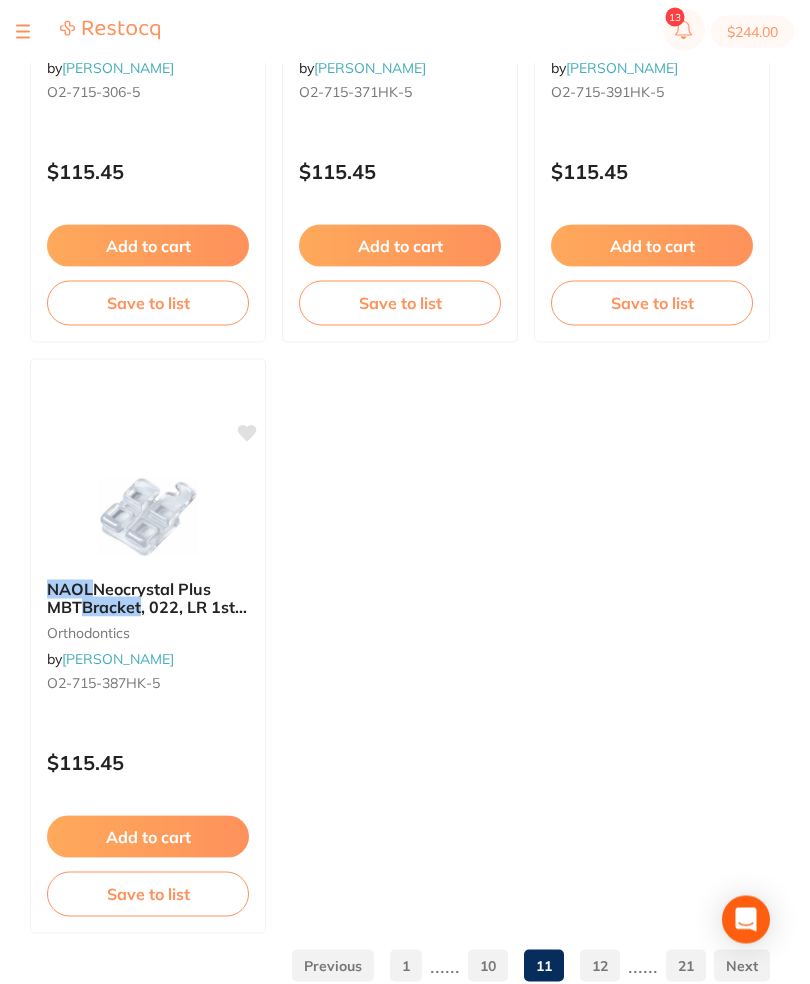 click on "12" at bounding box center [600, 966] 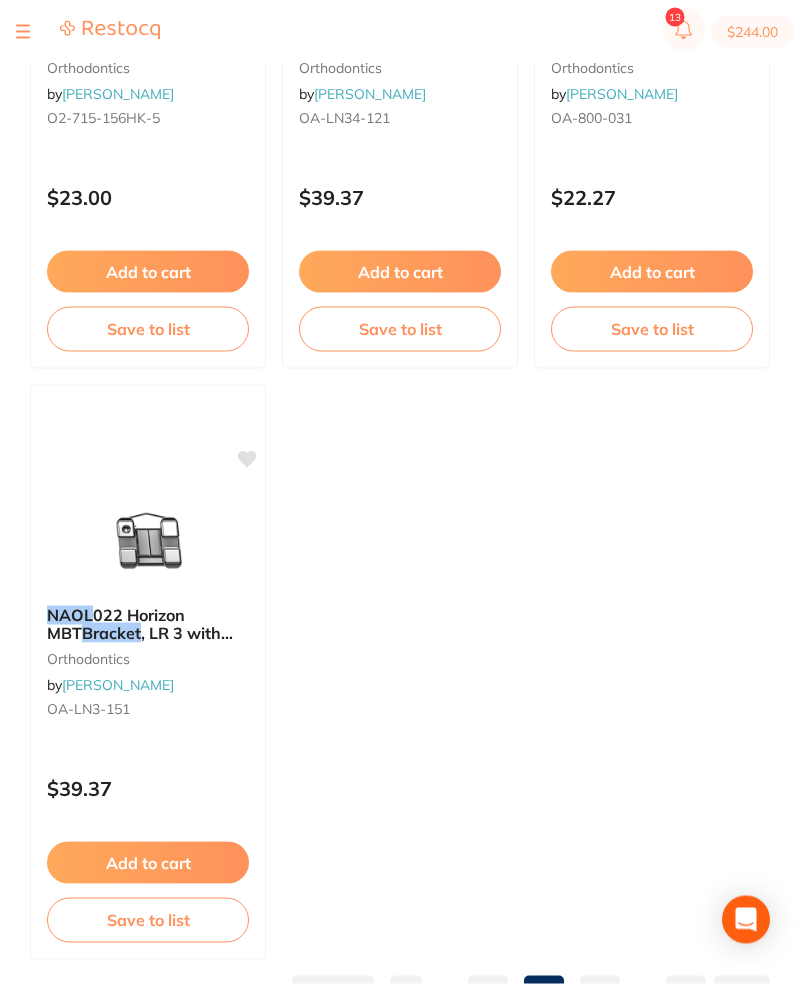 scroll, scrollTop: 1741, scrollLeft: 0, axis: vertical 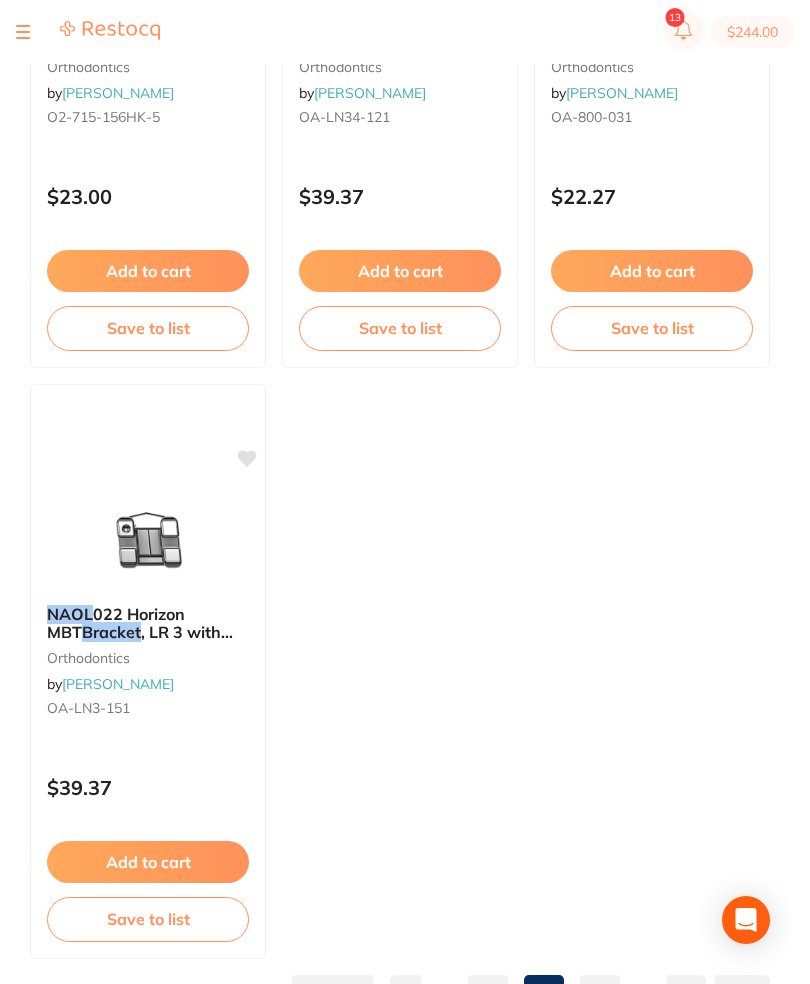 click on "13" at bounding box center [600, 991] 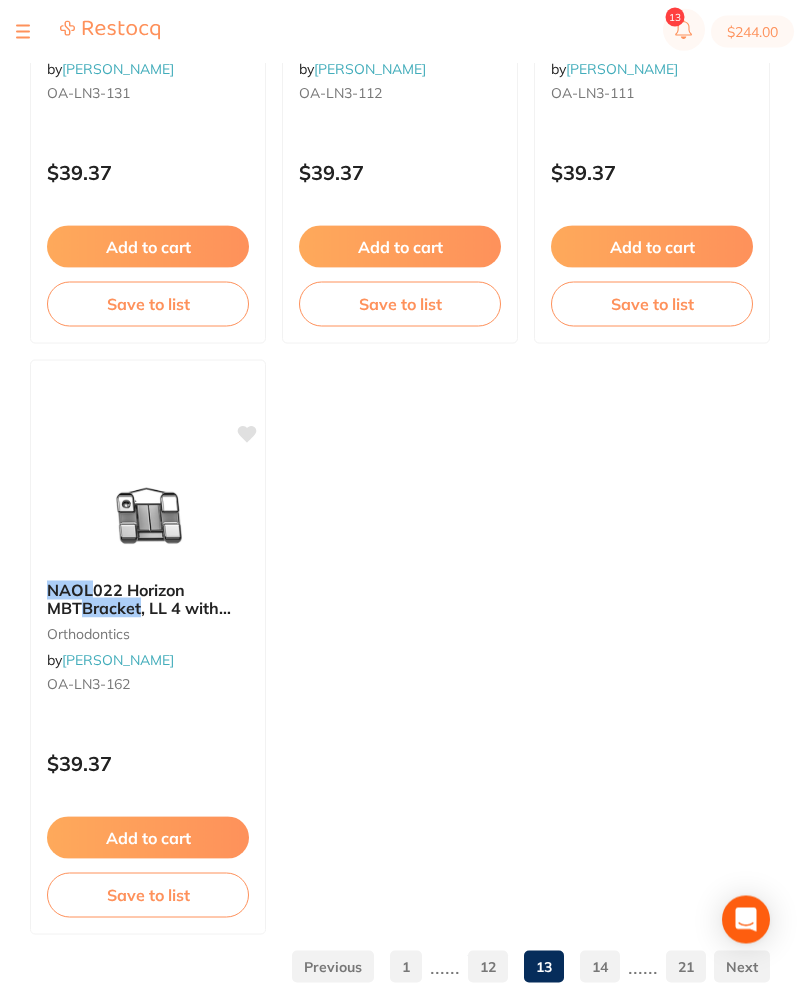 scroll, scrollTop: 1766, scrollLeft: 0, axis: vertical 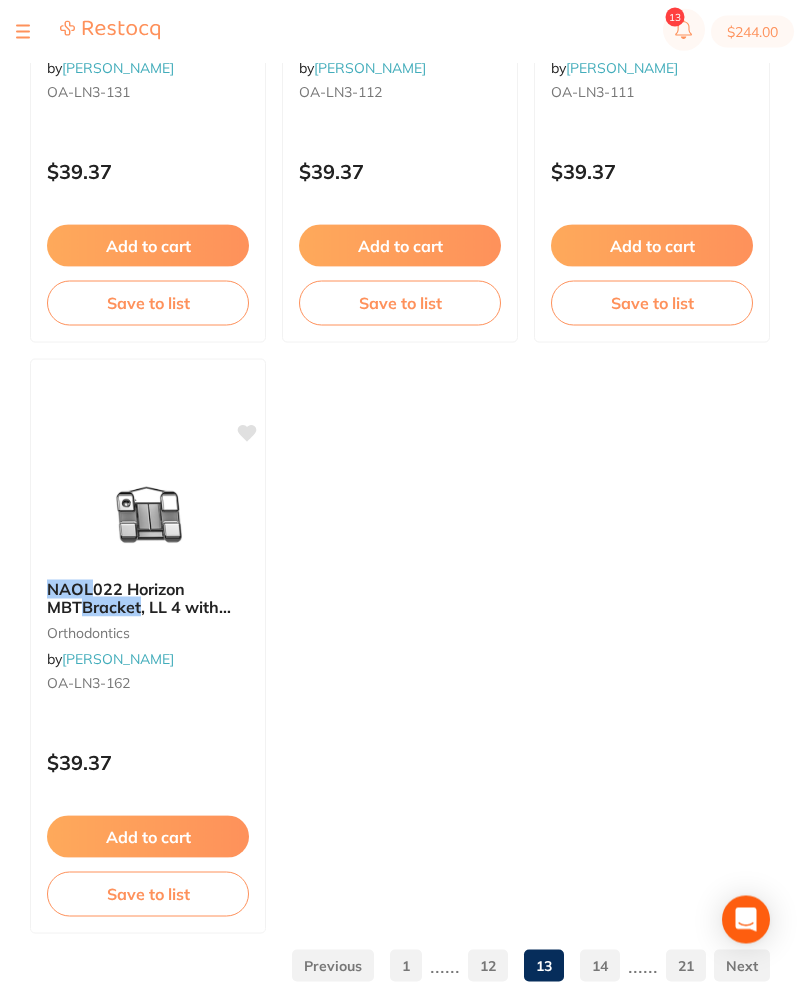 click on "14" at bounding box center (600, 966) 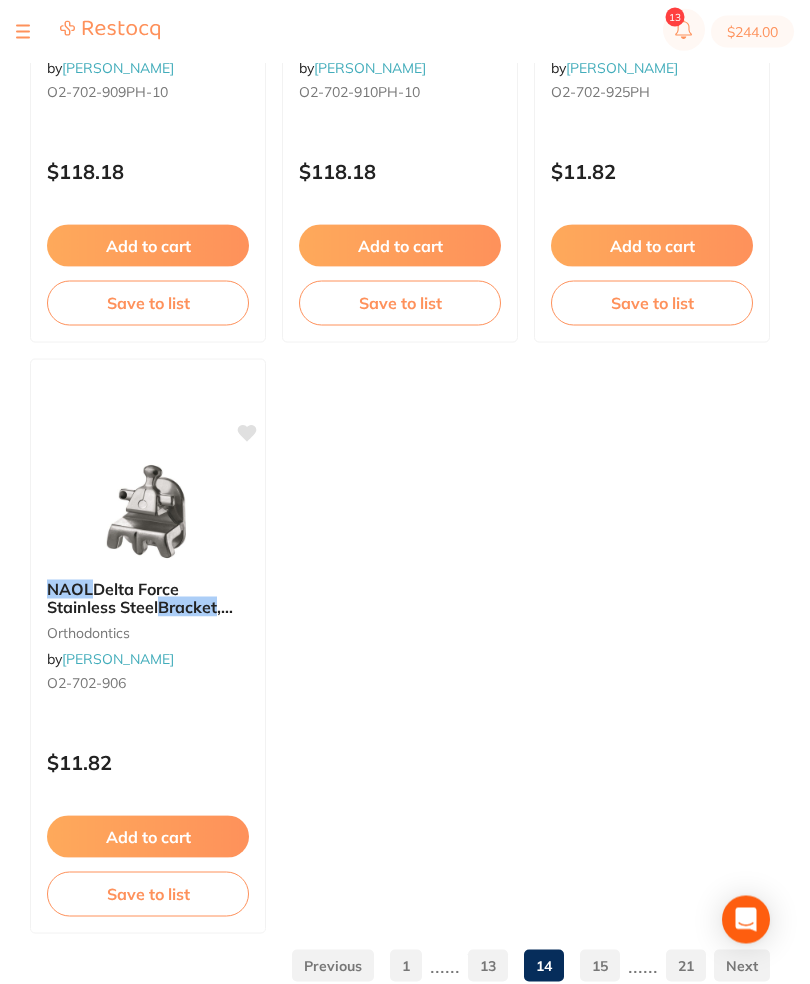 scroll, scrollTop: 1766, scrollLeft: 0, axis: vertical 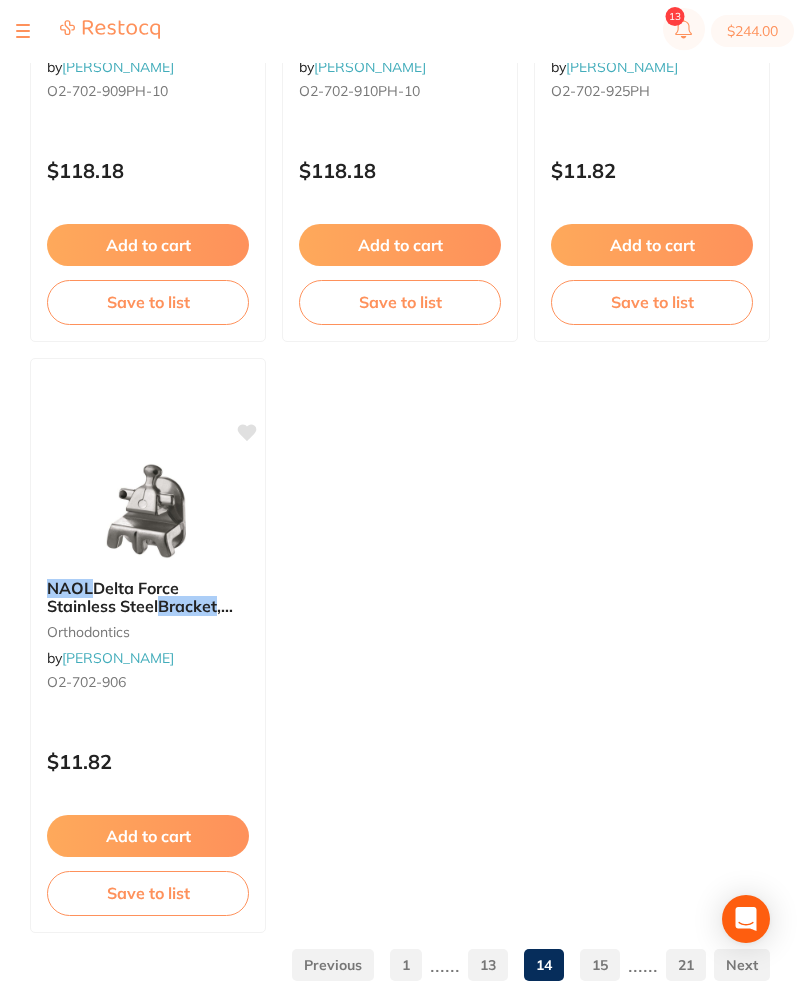 click on "15" at bounding box center (600, 966) 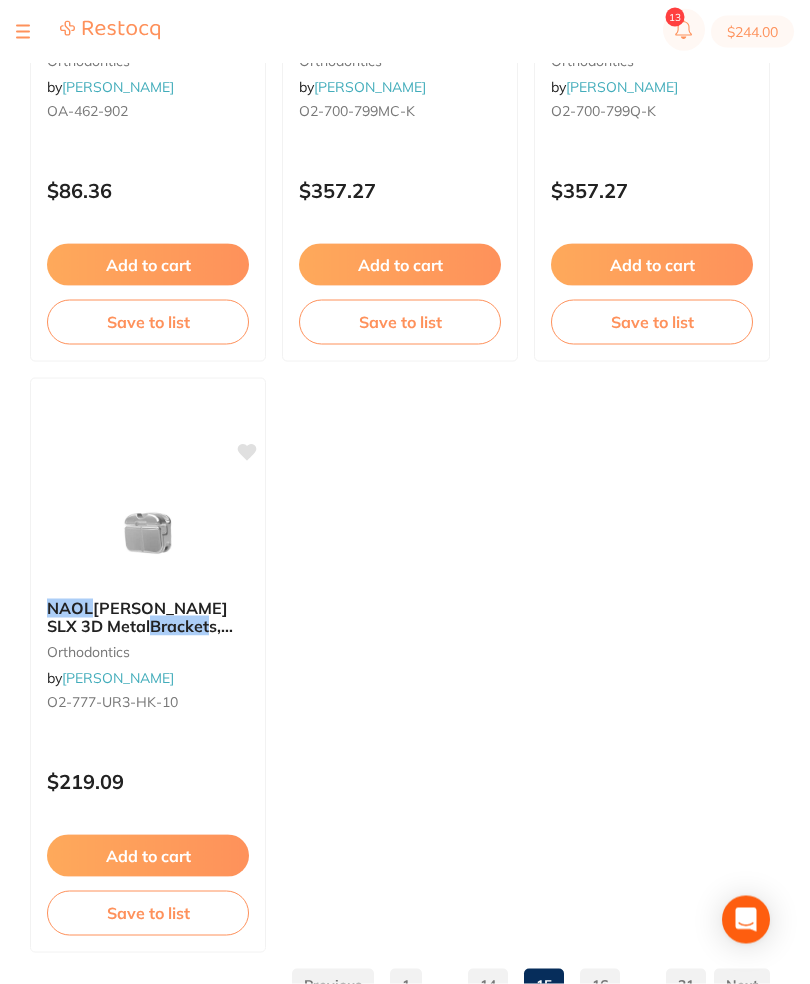 scroll, scrollTop: 1766, scrollLeft: 0, axis: vertical 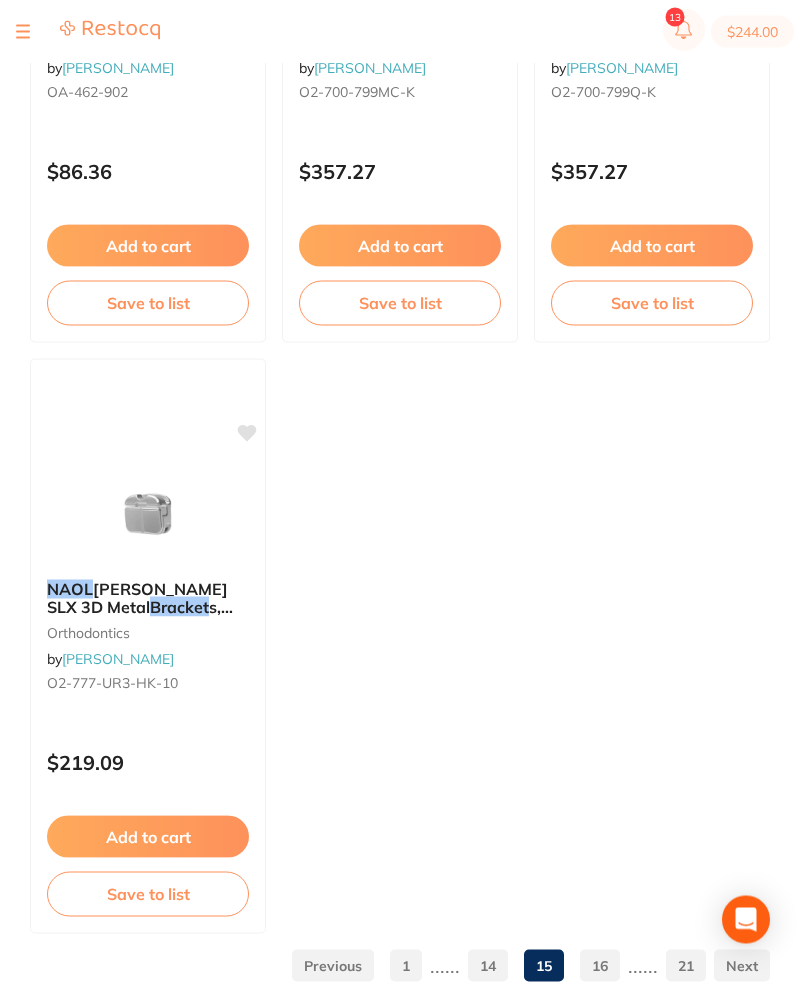click on "16" at bounding box center [600, 966] 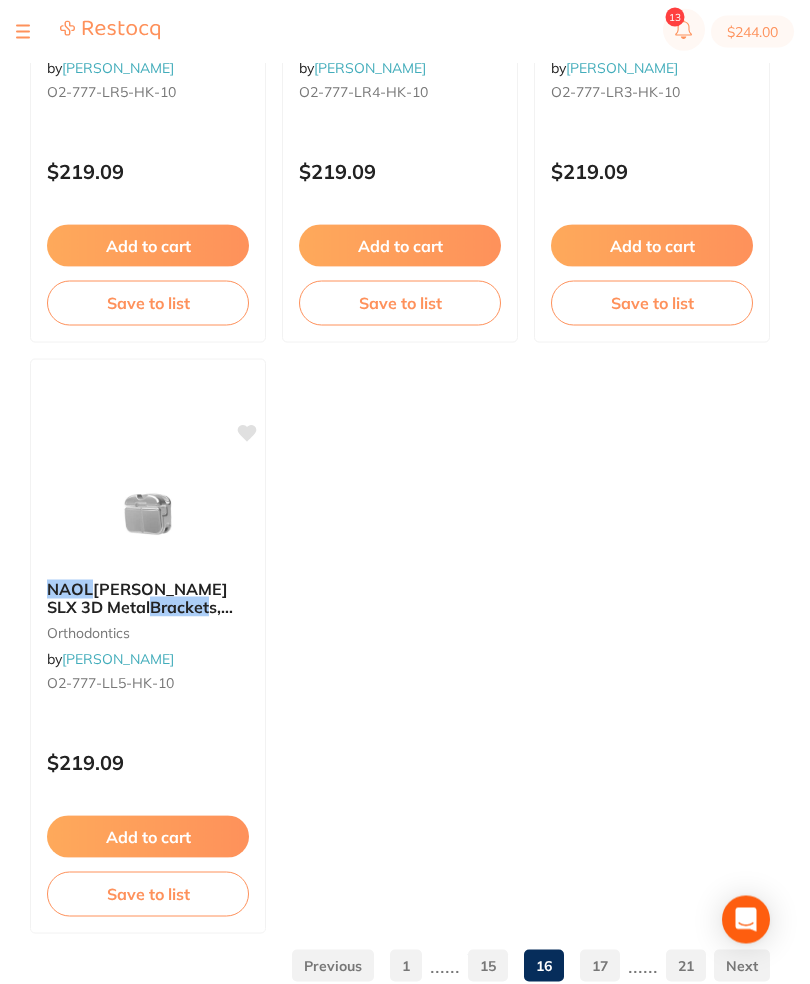 scroll, scrollTop: 1766, scrollLeft: 0, axis: vertical 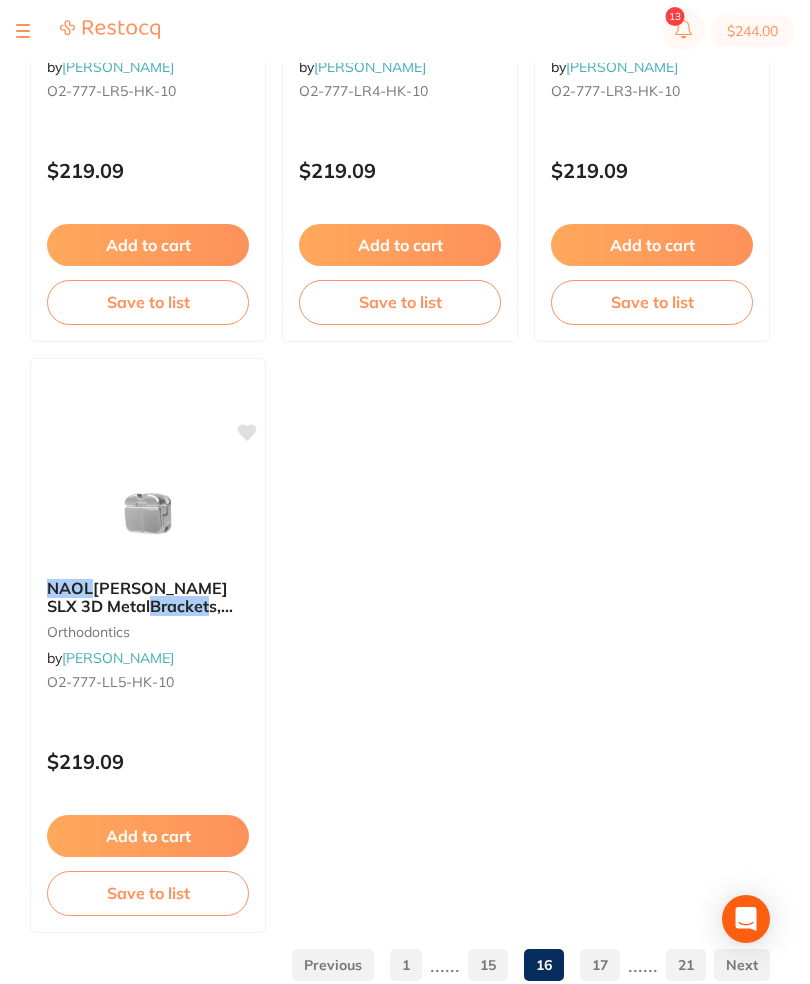 click on "17" at bounding box center (600, 966) 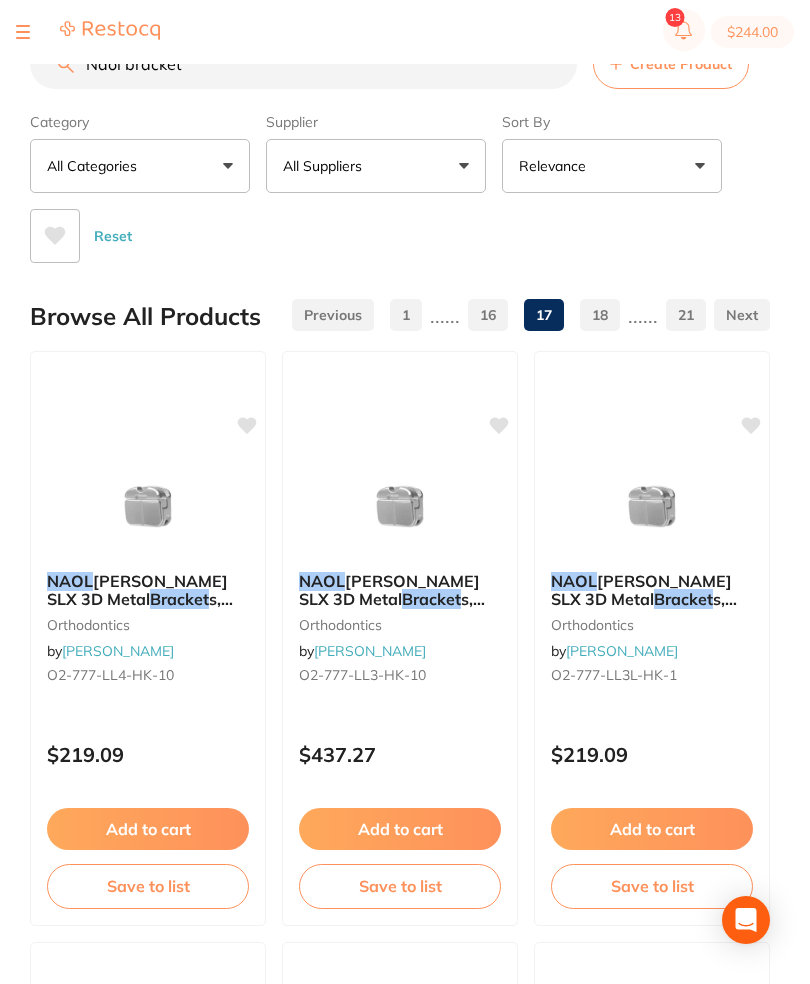 scroll, scrollTop: 0, scrollLeft: 0, axis: both 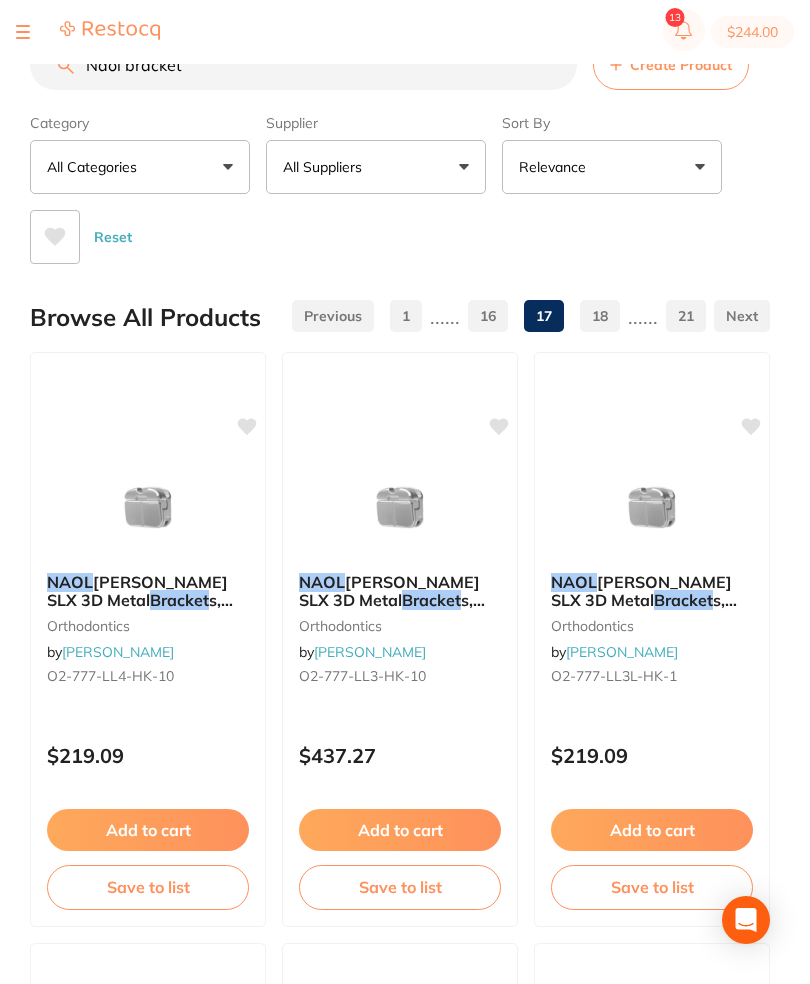 click on "$244.00" at bounding box center [752, 32] 